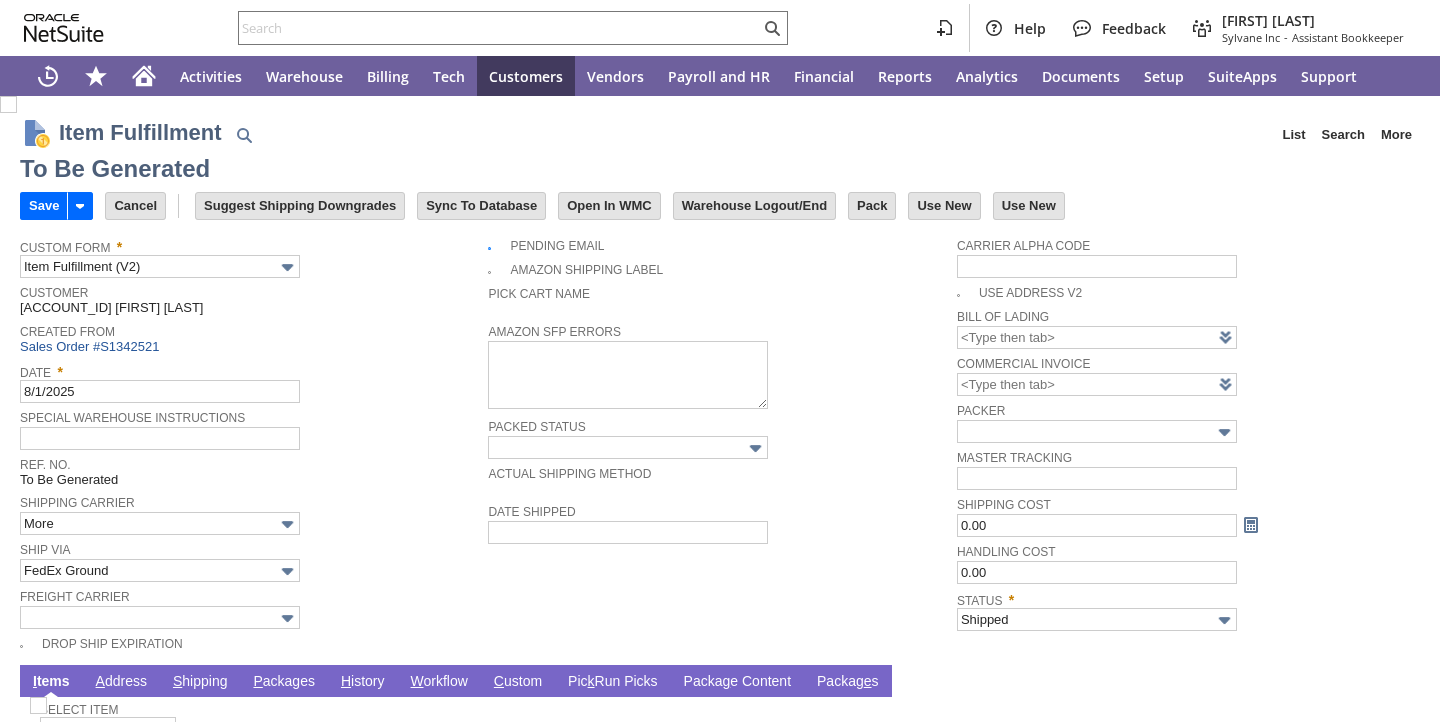 scroll, scrollTop: 0, scrollLeft: 0, axis: both 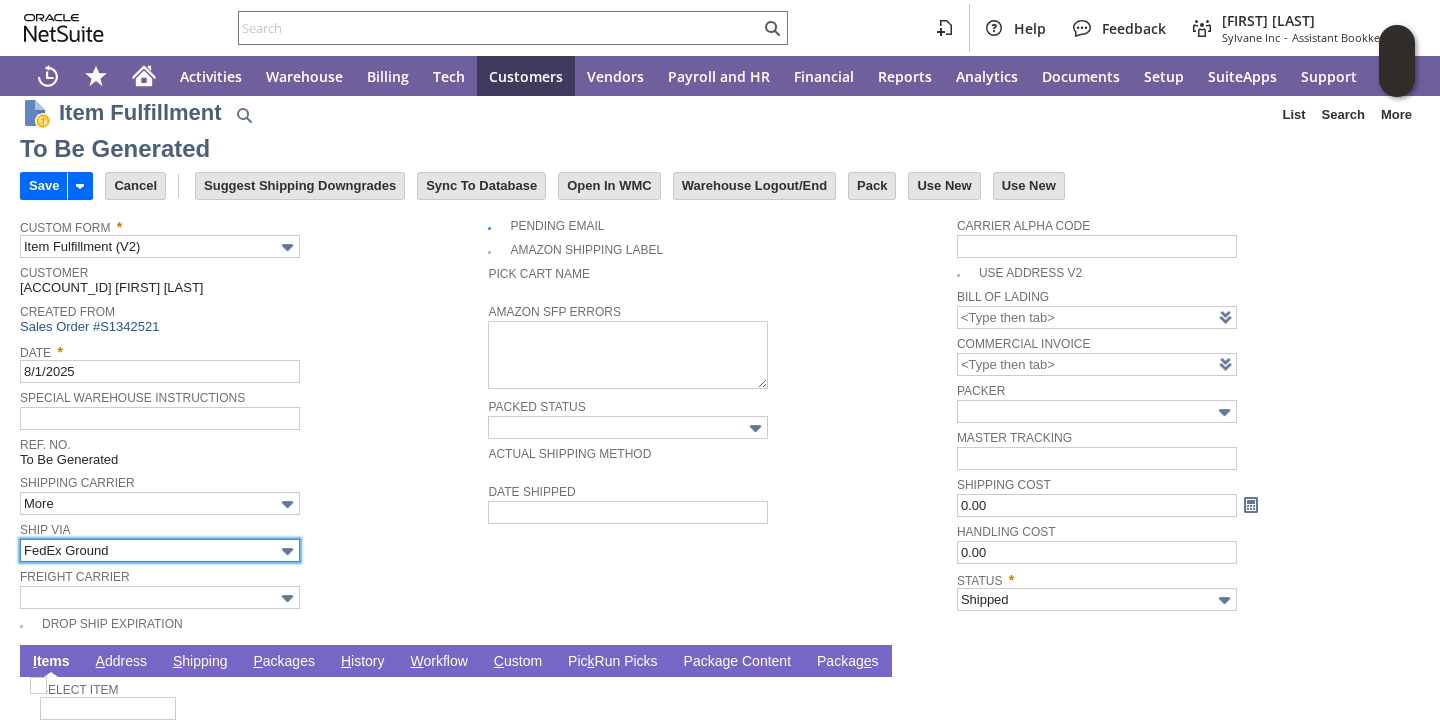 click on "FedEx Ground" at bounding box center [160, 550] 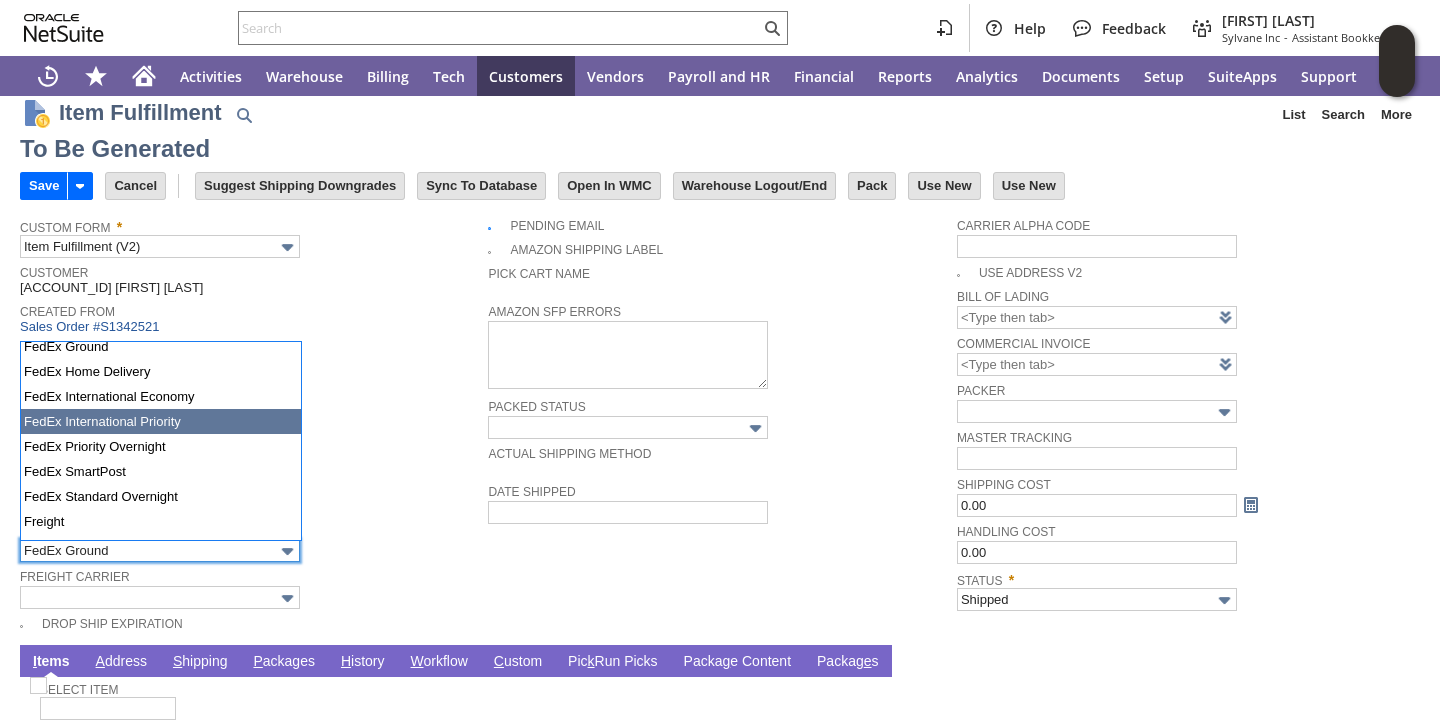 scroll, scrollTop: 822, scrollLeft: 0, axis: vertical 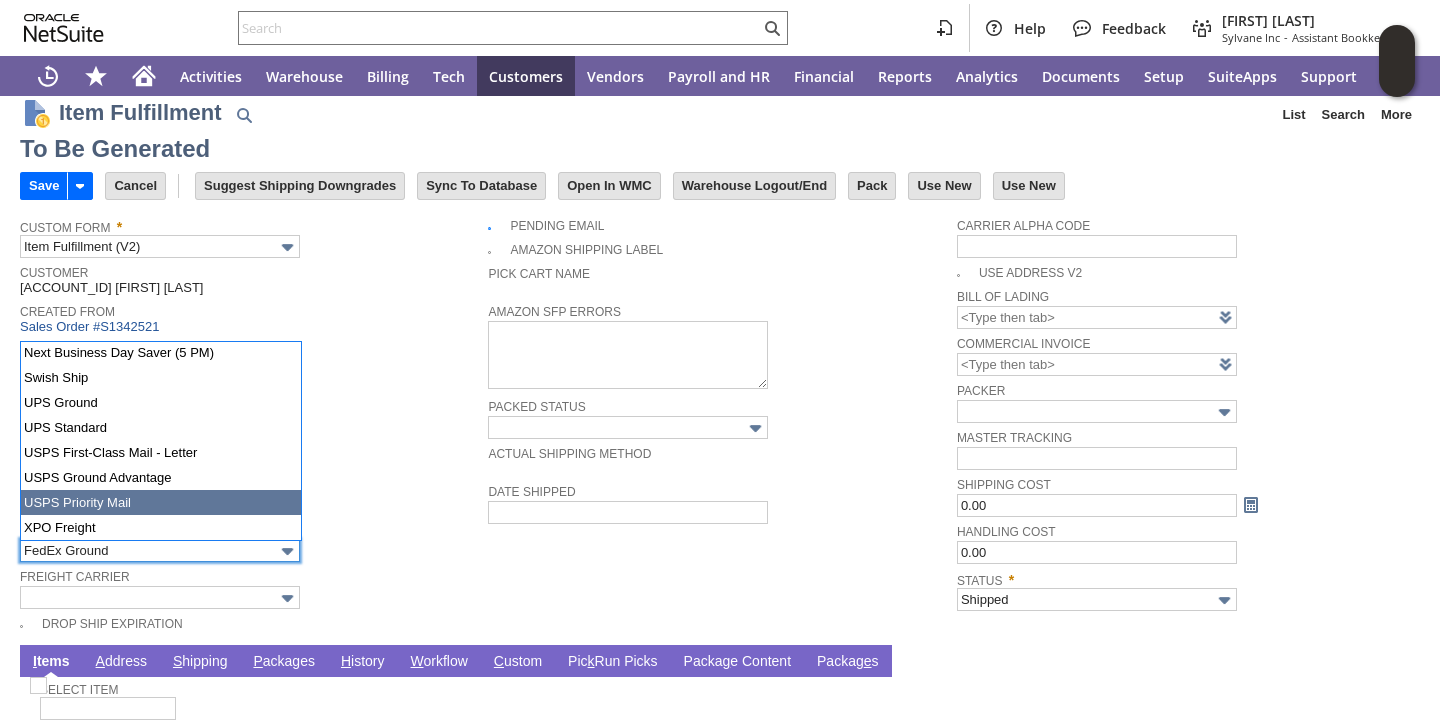 type on "USPS Priority Mail" 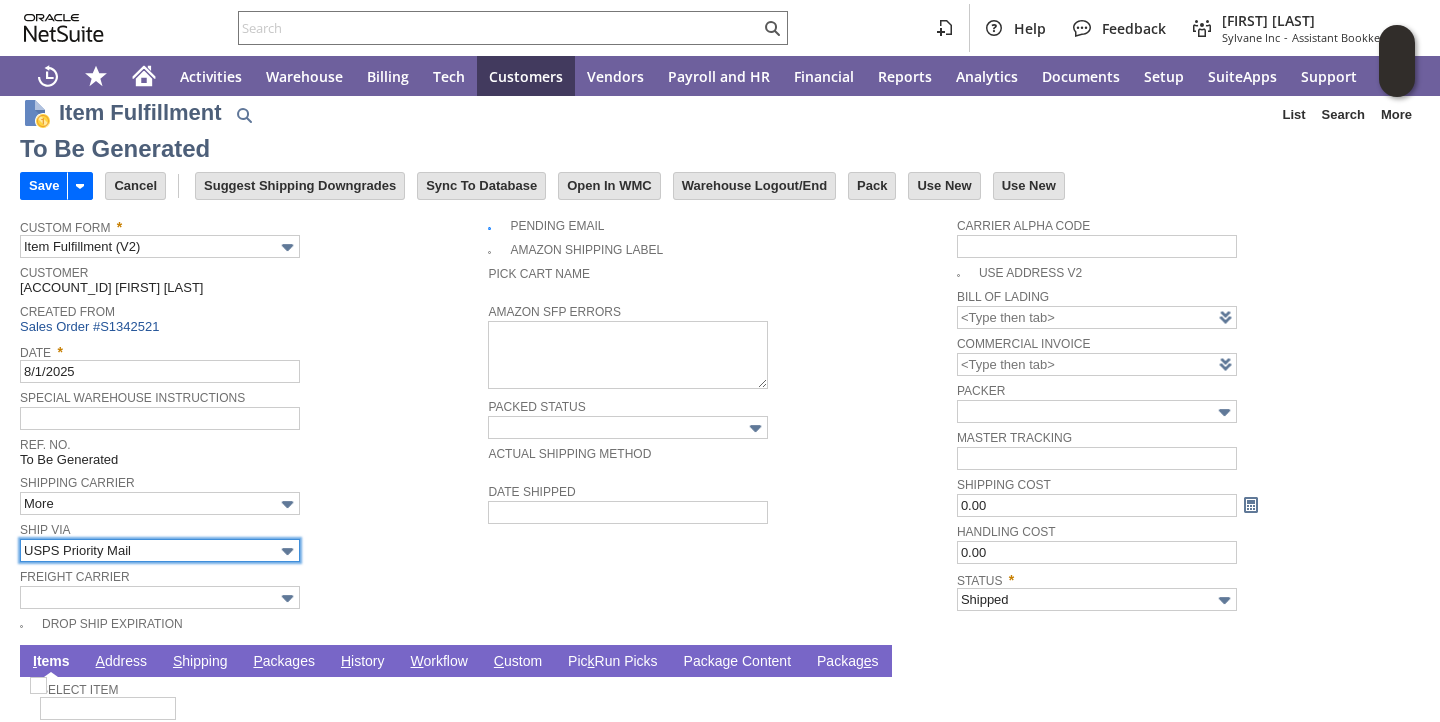 type on "19" 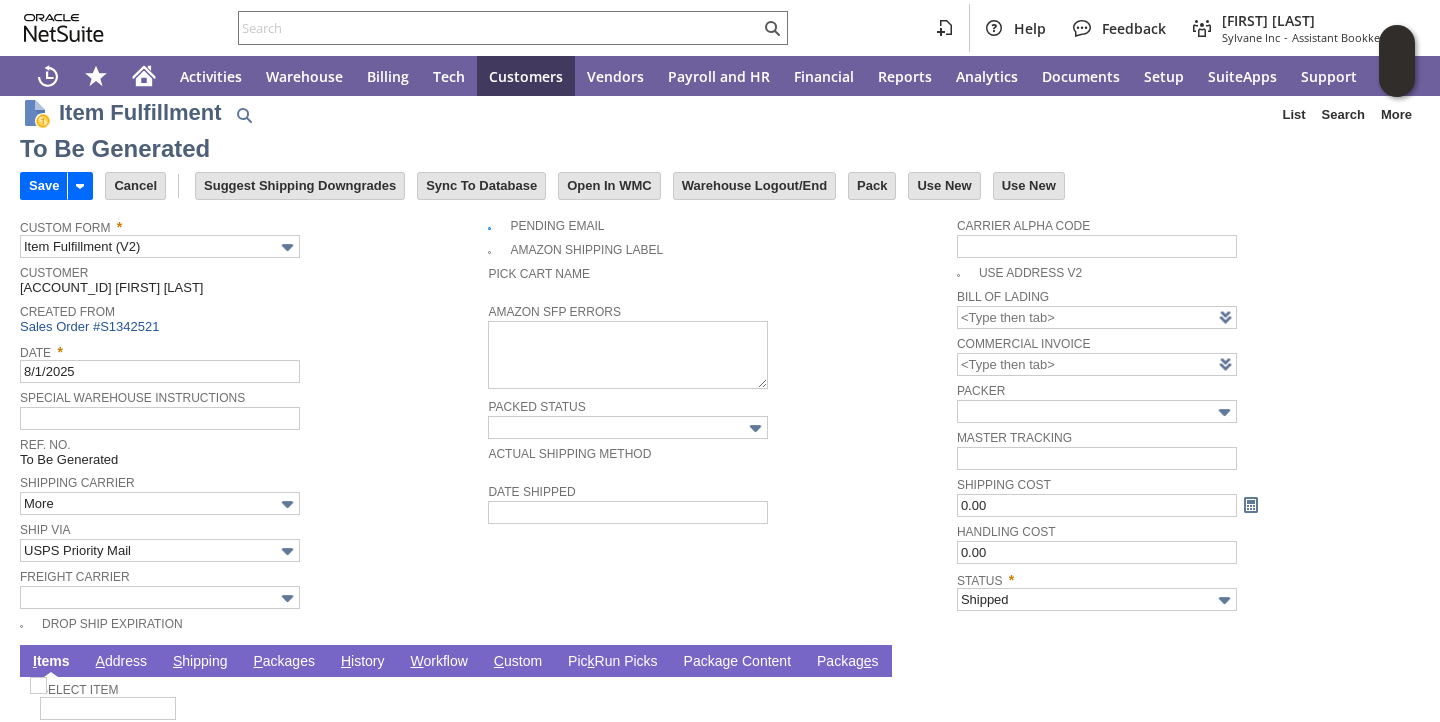 click on "P ackages" at bounding box center [284, 662] 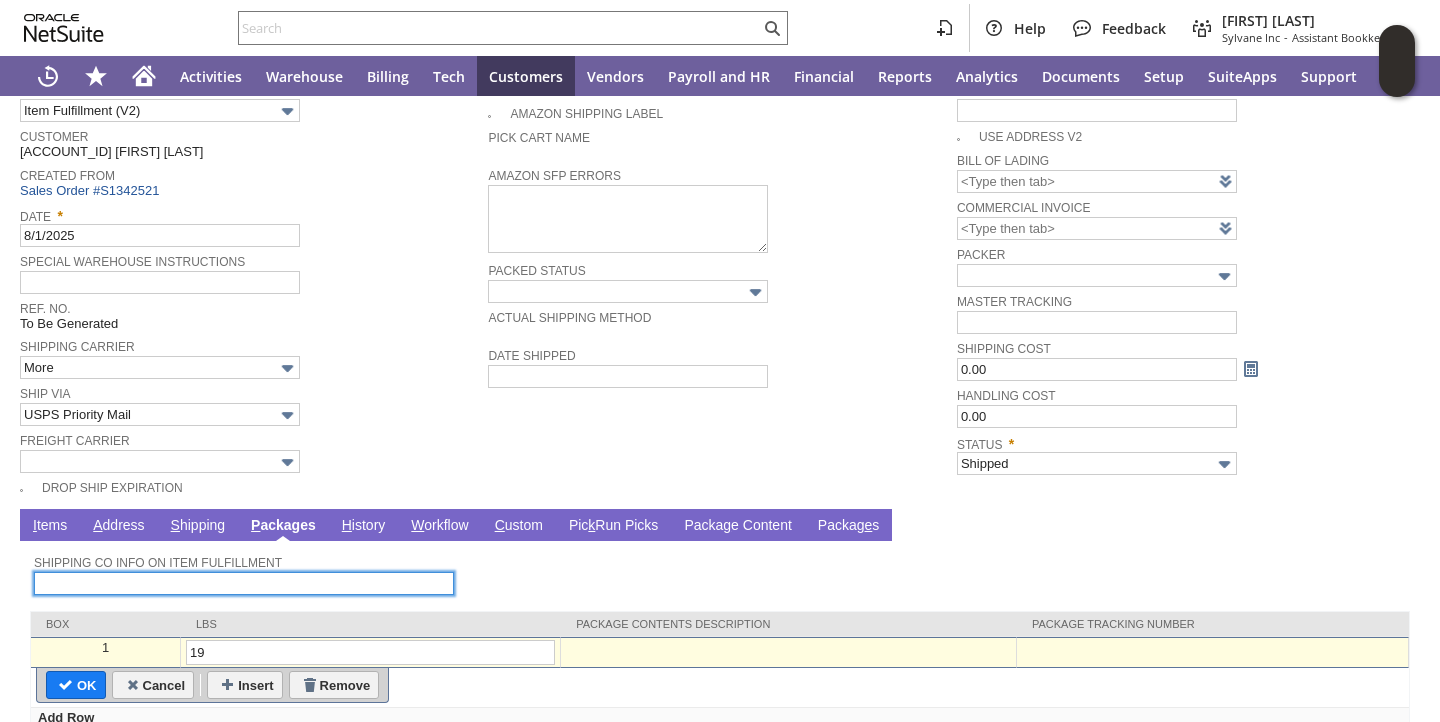scroll, scrollTop: 240, scrollLeft: 0, axis: vertical 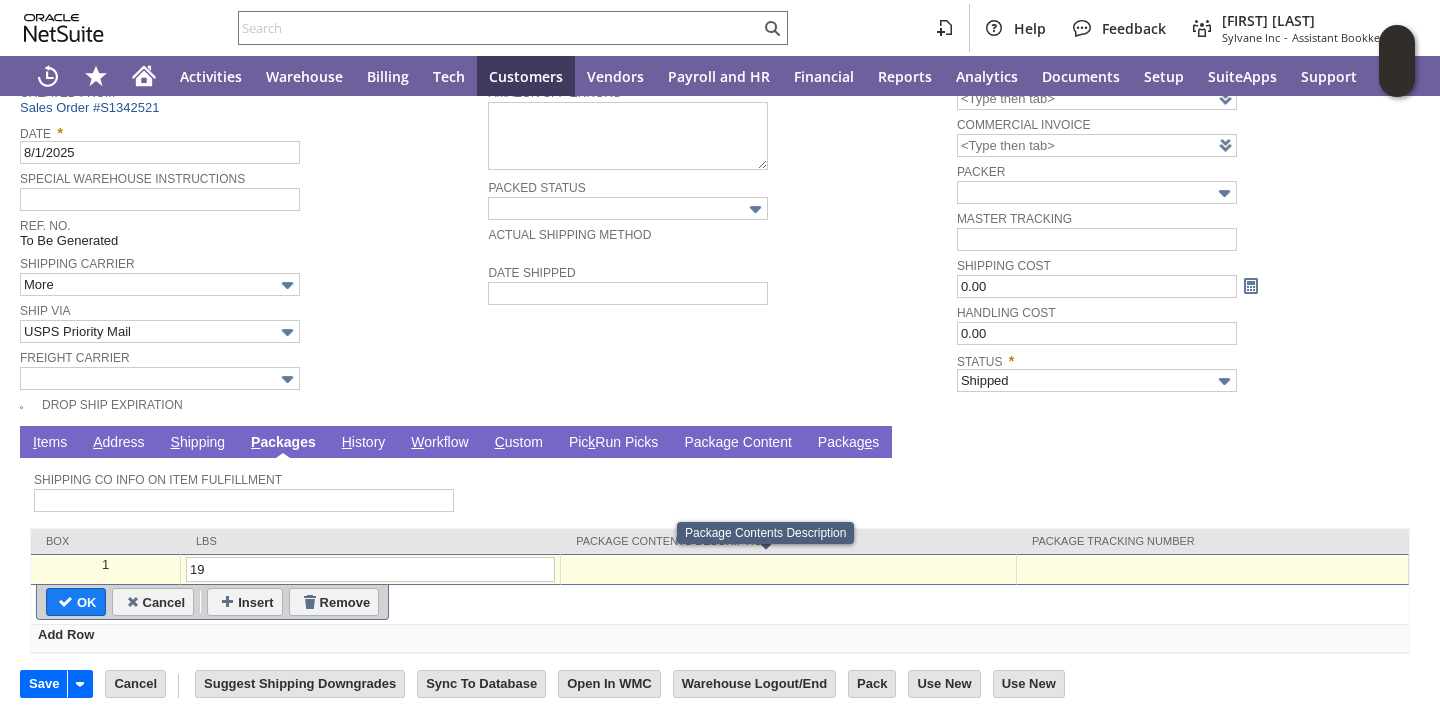click at bounding box center (1212, 565) 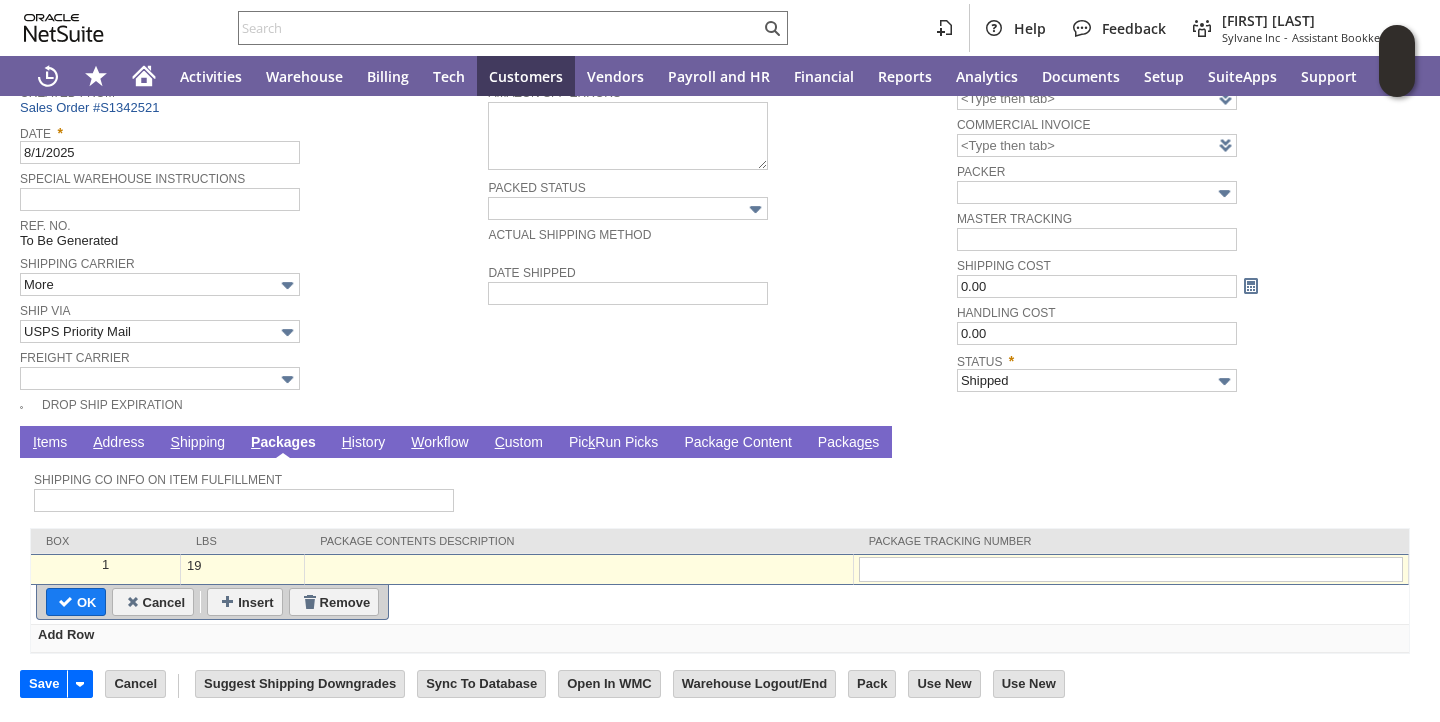 type on "1Z07925A0395872292" 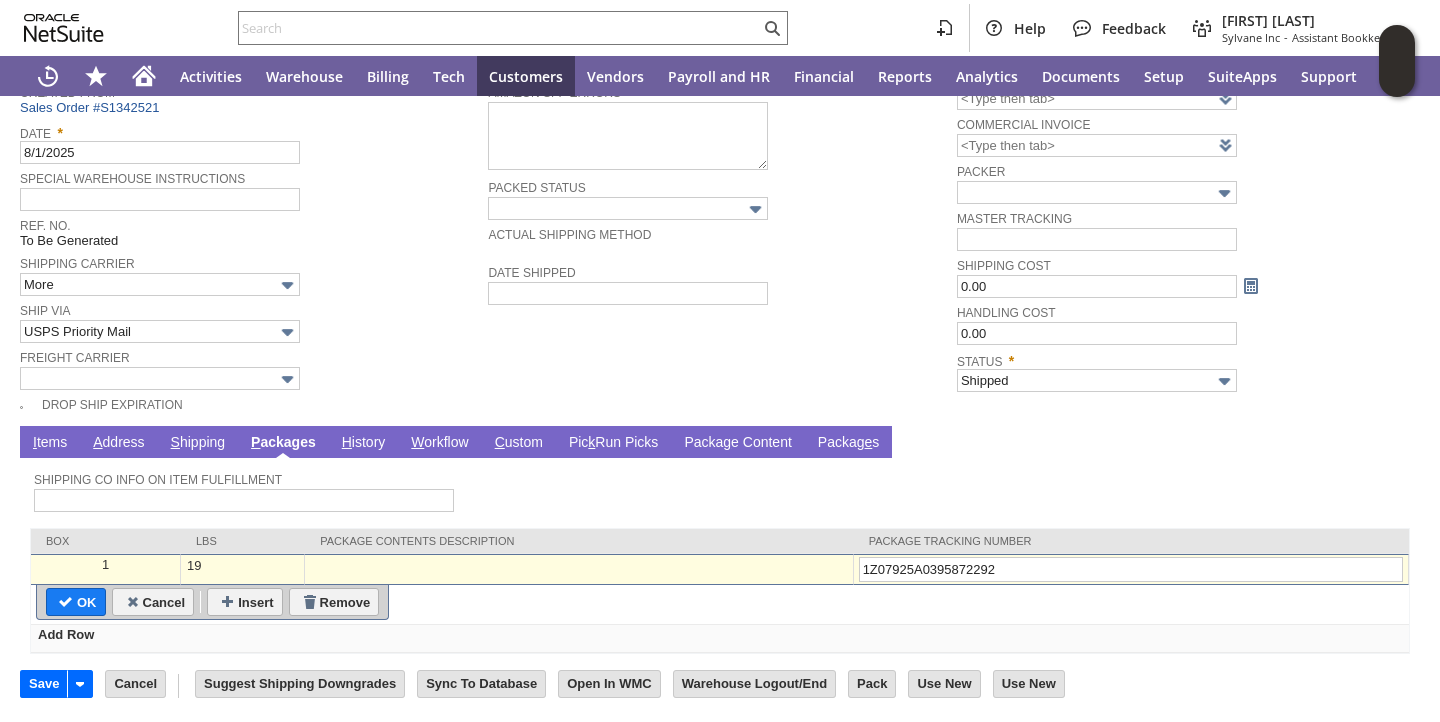 type on "Add" 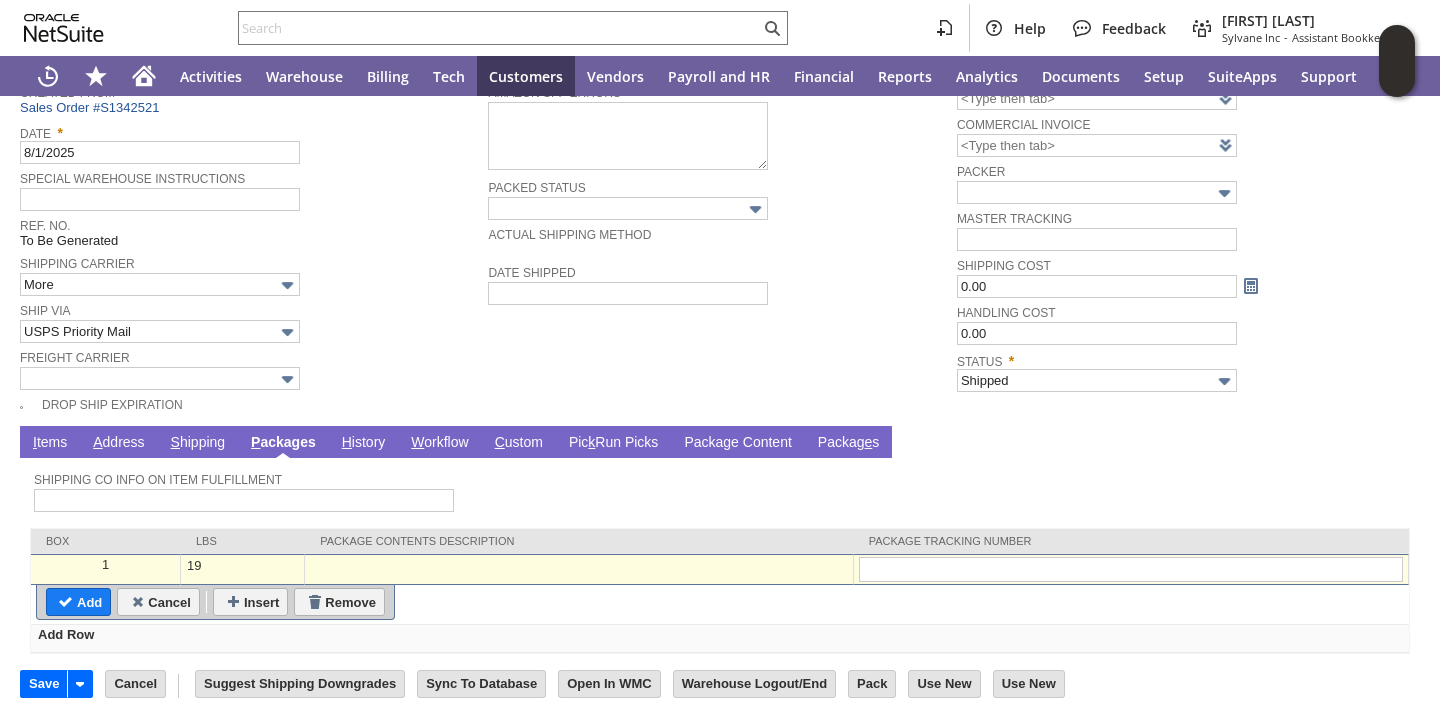scroll, scrollTop: 238, scrollLeft: 0, axis: vertical 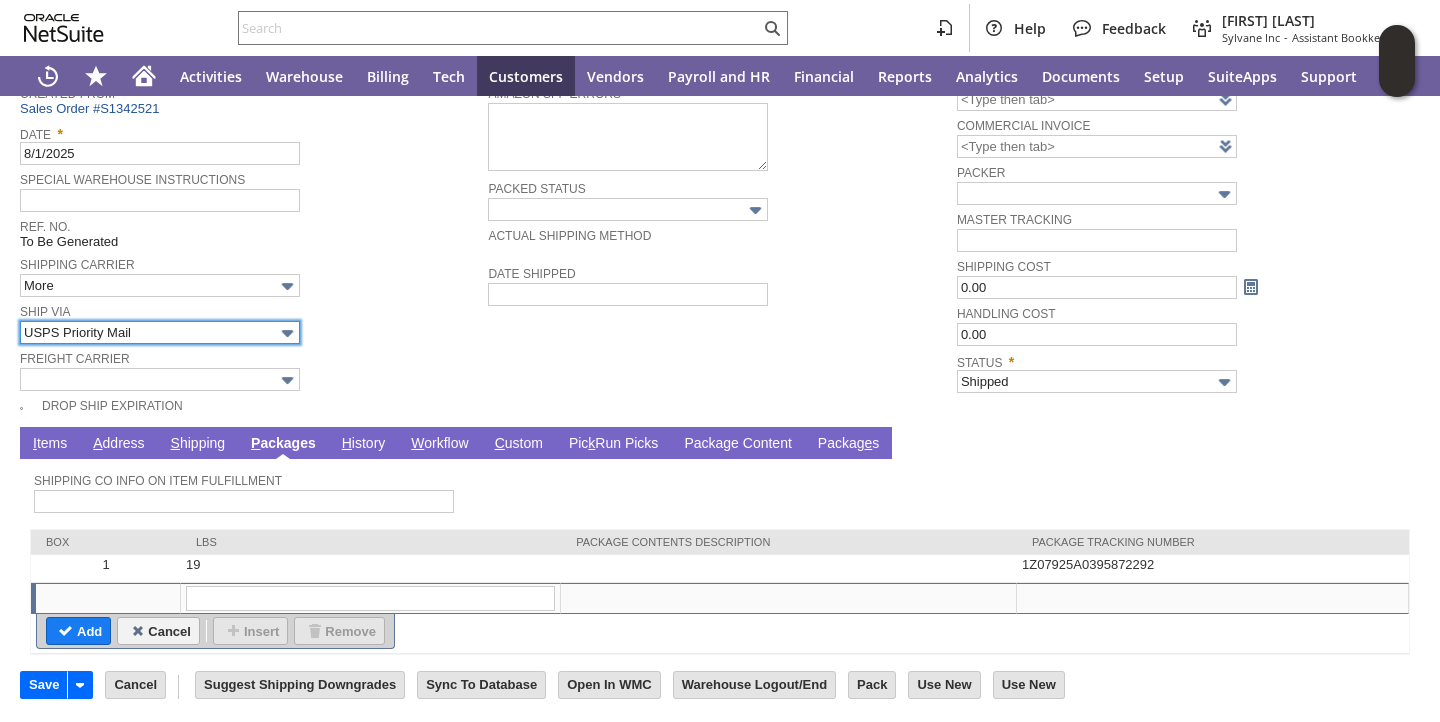 click on "USPS Priority Mail" at bounding box center [160, 332] 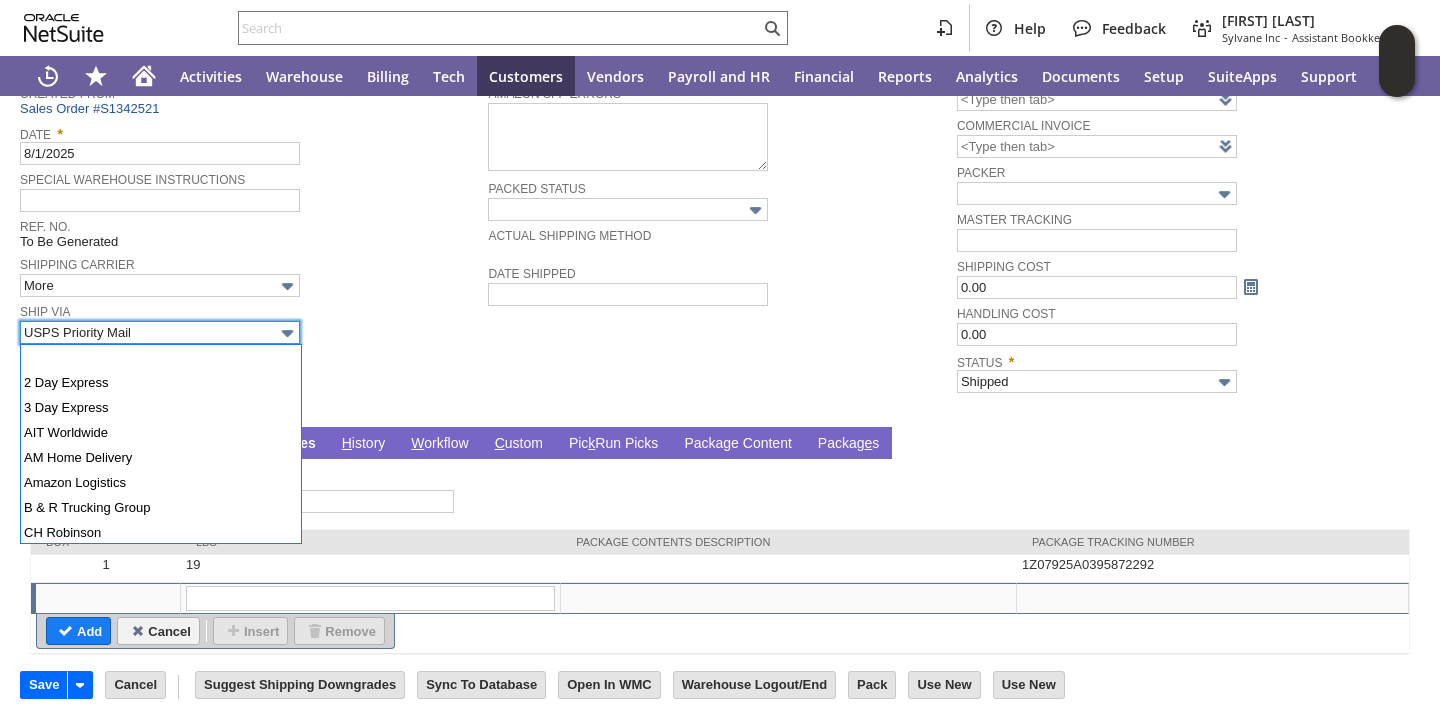 scroll, scrollTop: 822, scrollLeft: 0, axis: vertical 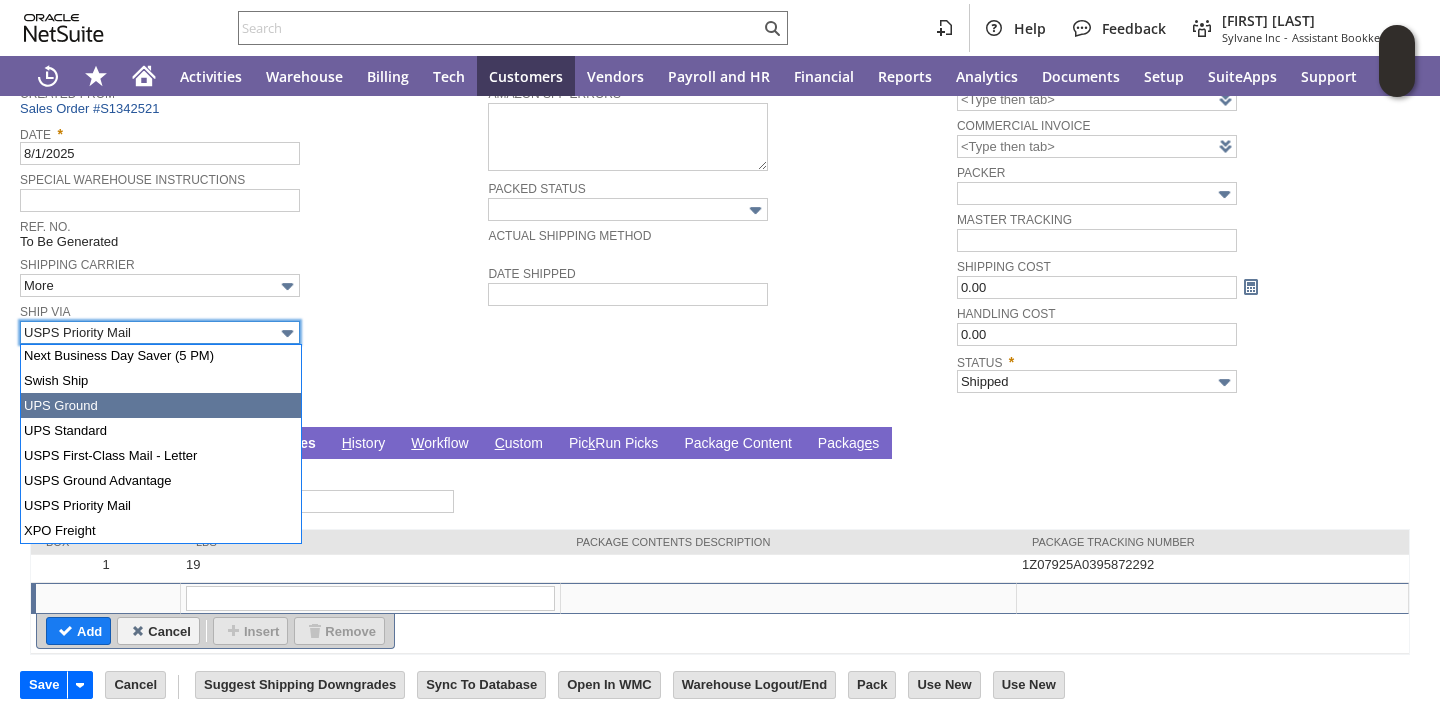 type on "UPS Ground" 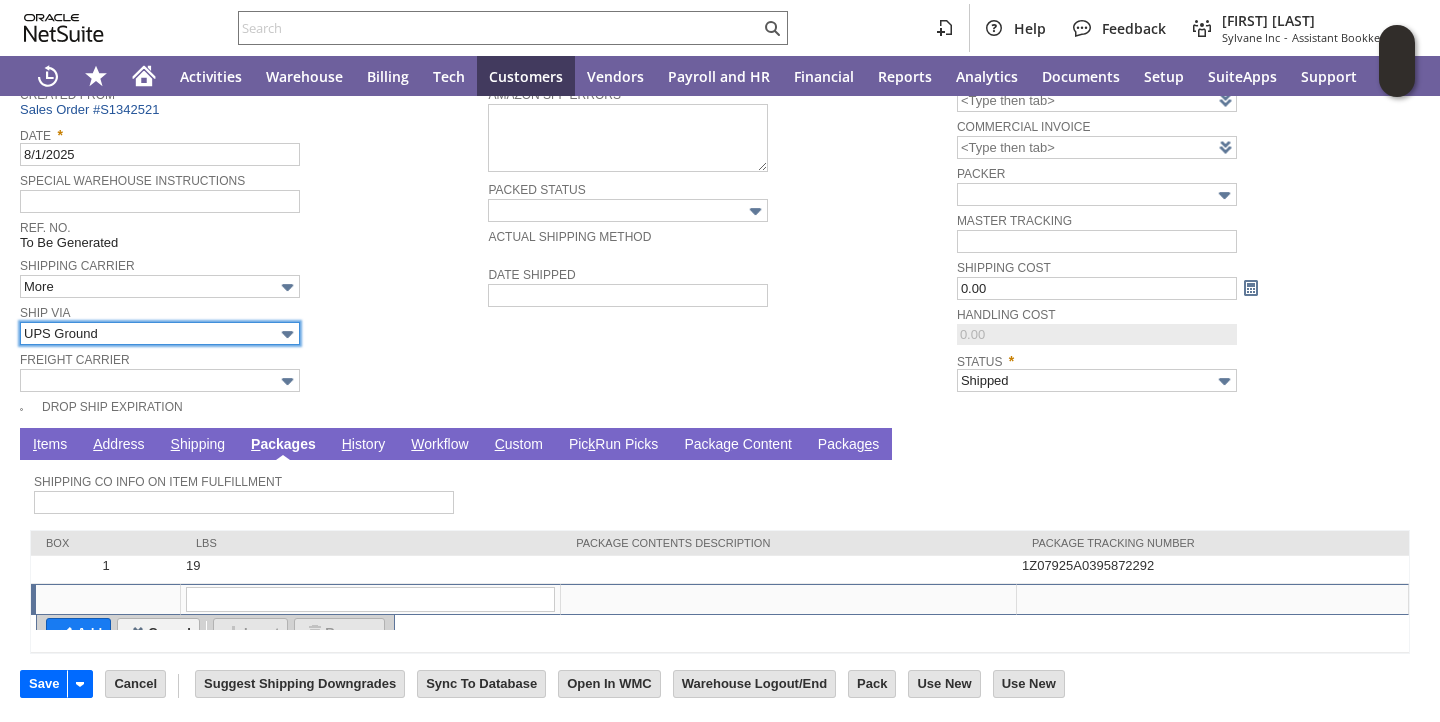 type on "19" 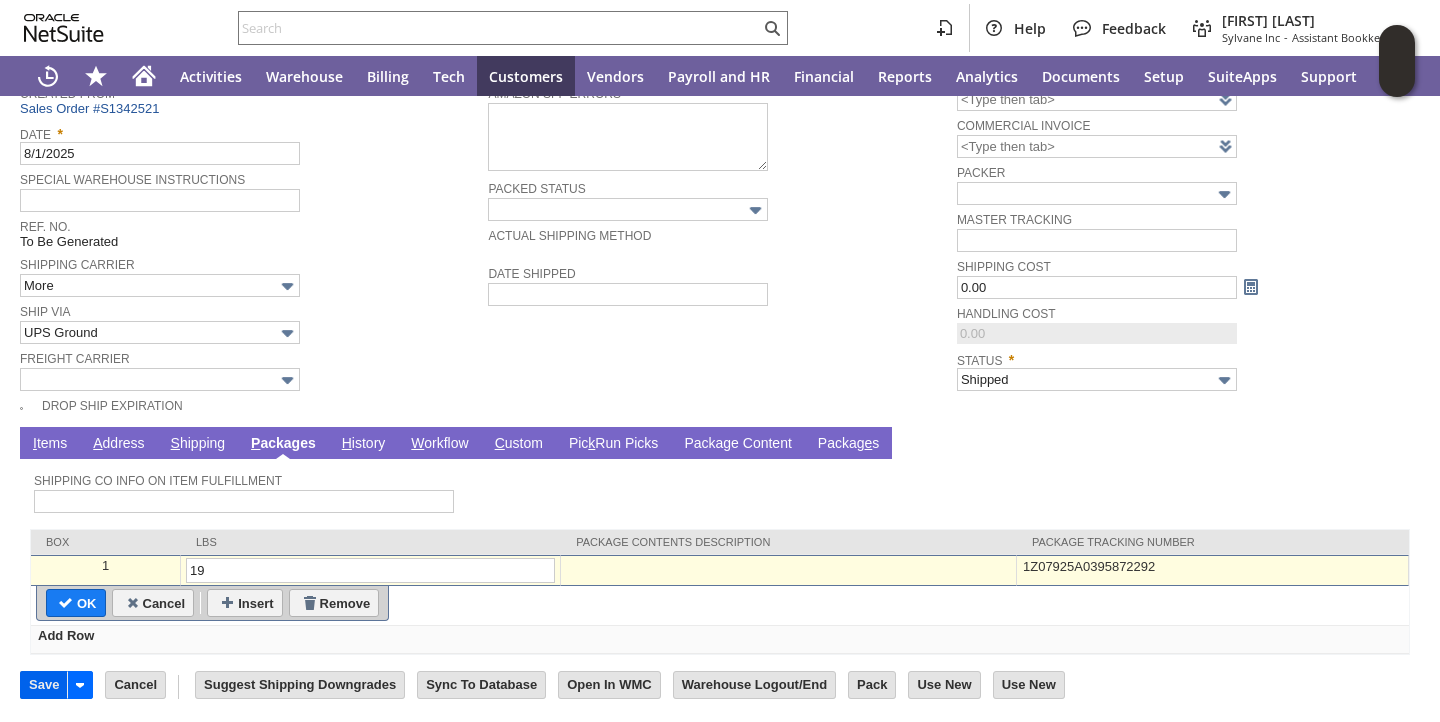 click on "Save" at bounding box center [44, 685] 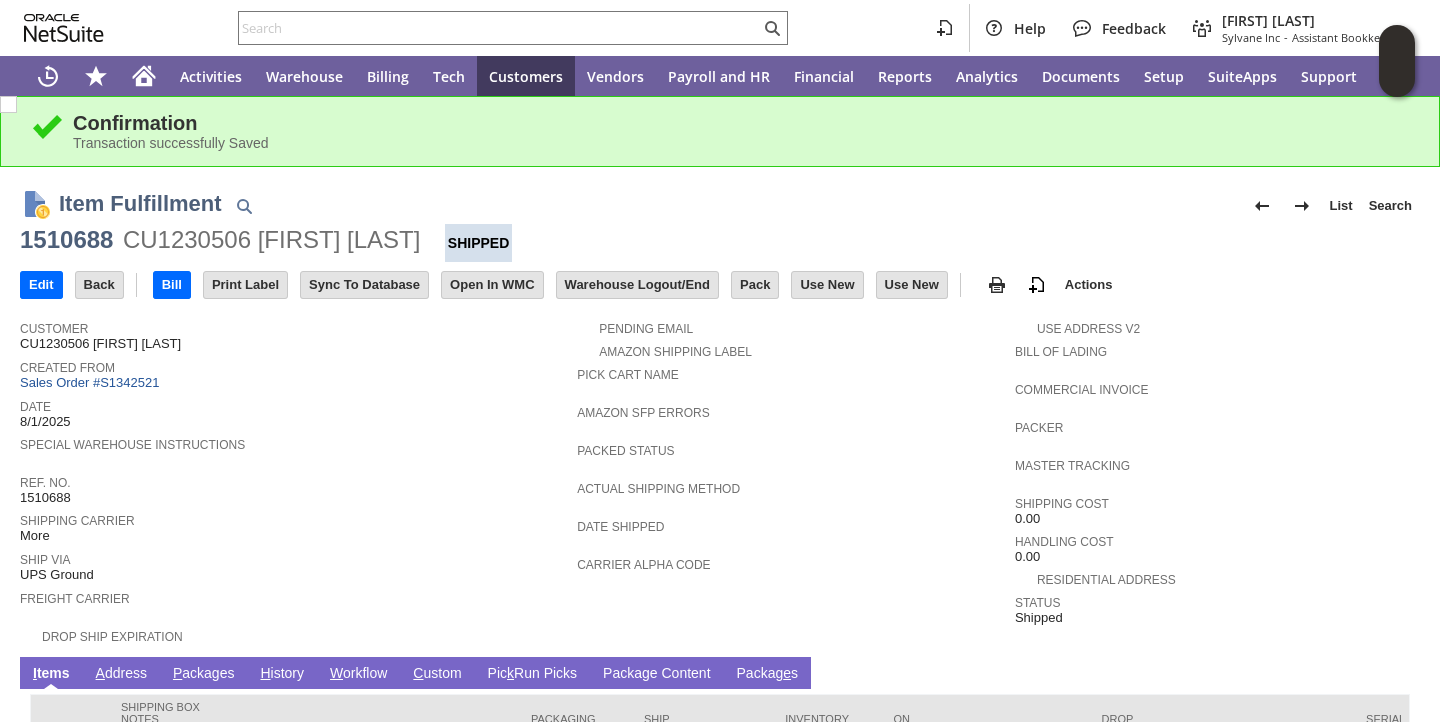 scroll, scrollTop: 0, scrollLeft: 0, axis: both 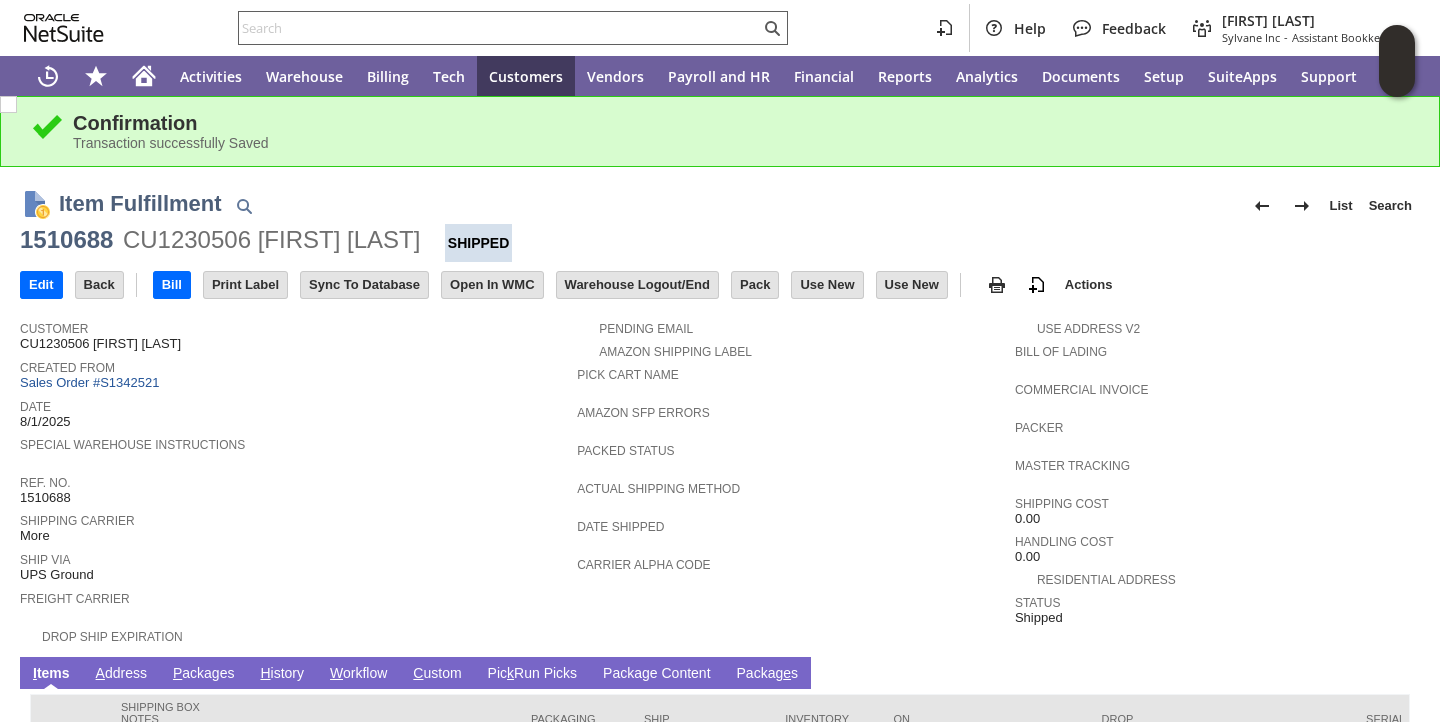 click at bounding box center (499, 28) 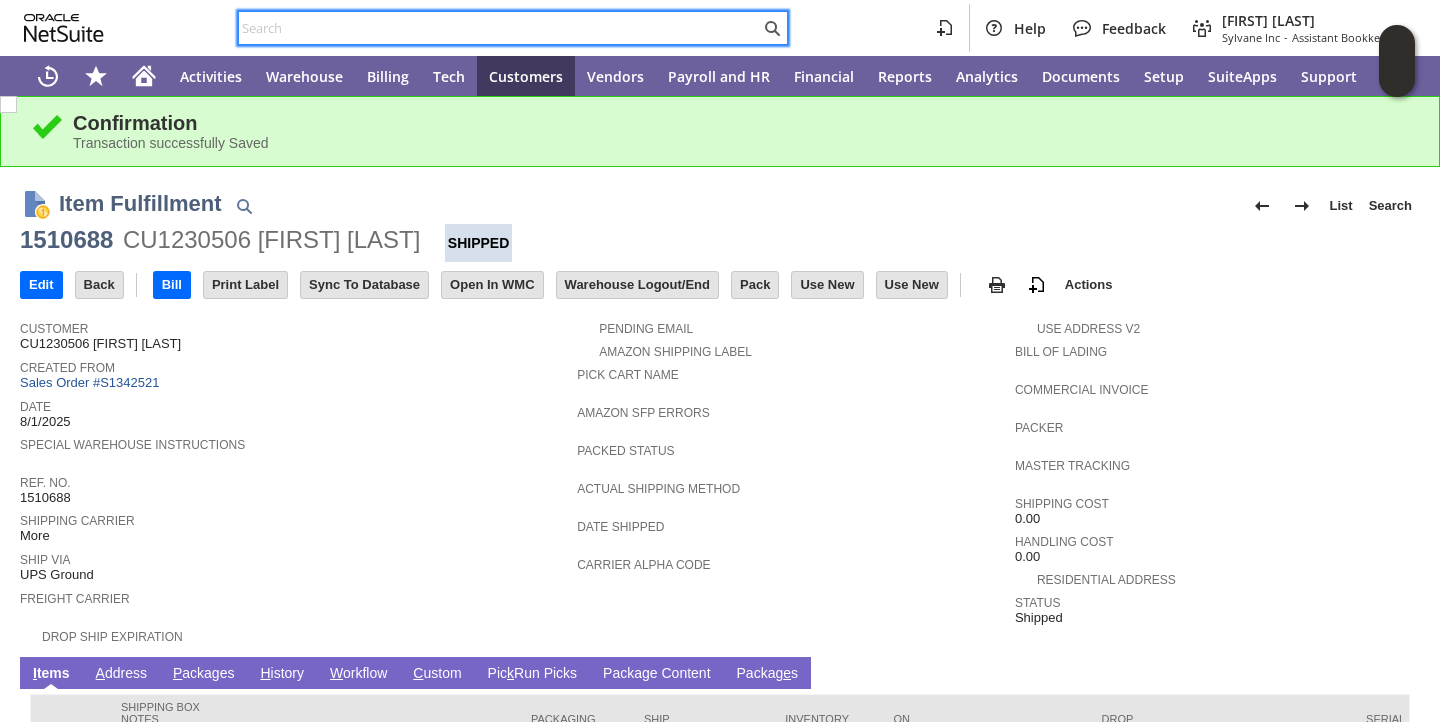 paste on "P218170" 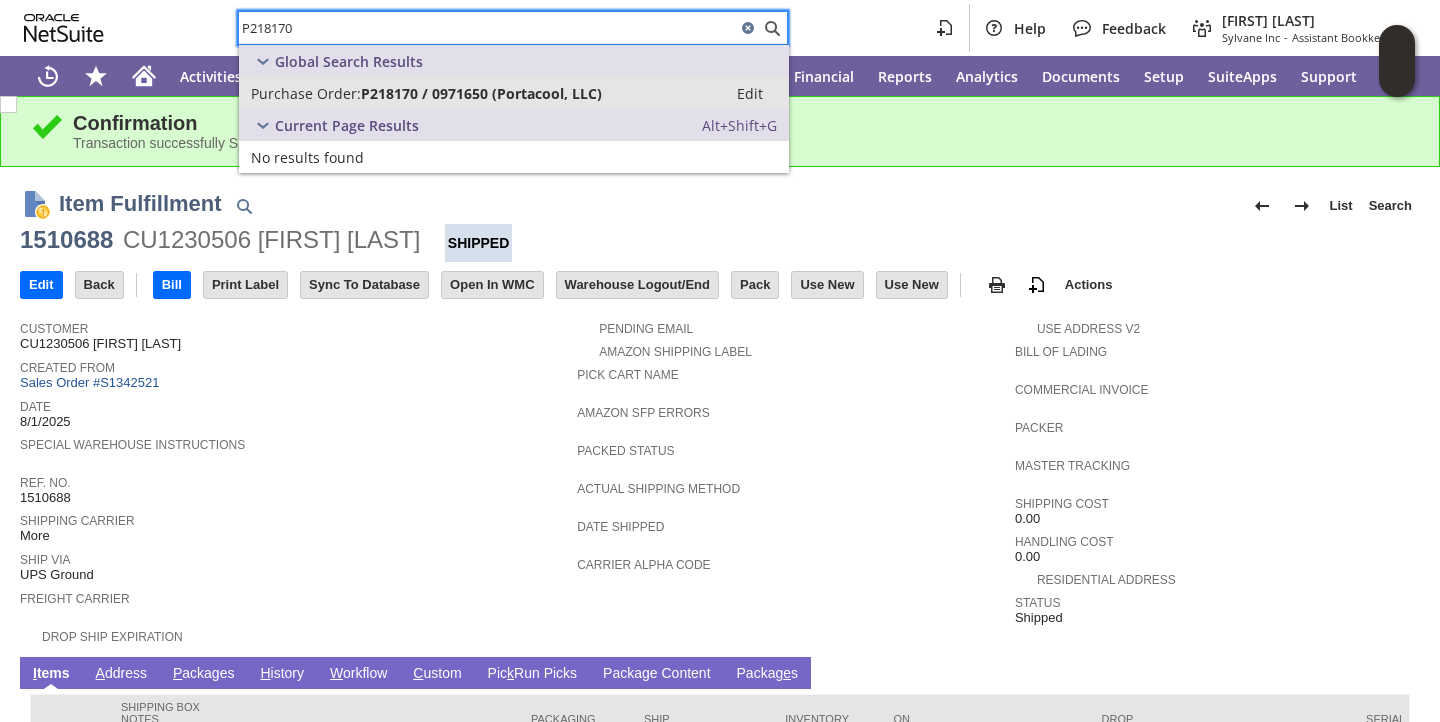type on "P218170" 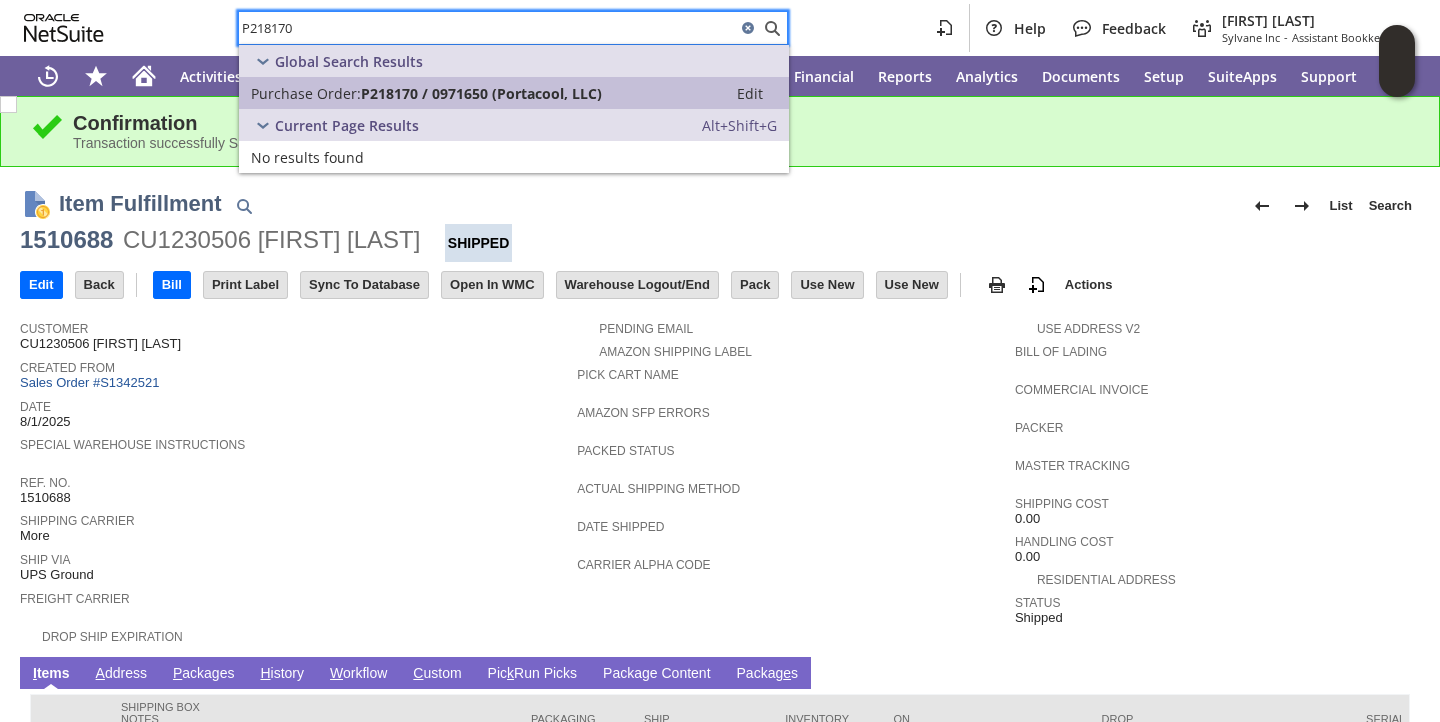 click on "P218170 / 0971650 (Portacool, LLC)" at bounding box center (481, 93) 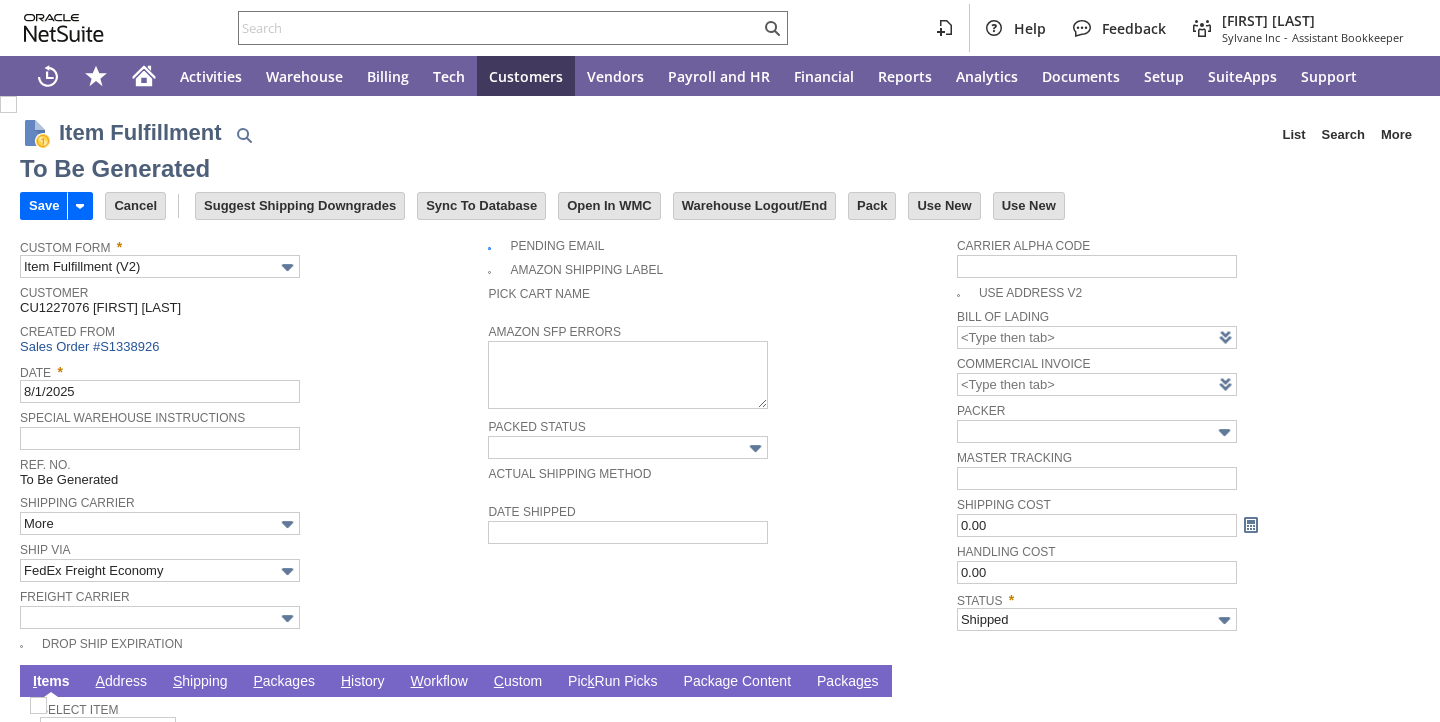 scroll, scrollTop: 0, scrollLeft: 0, axis: both 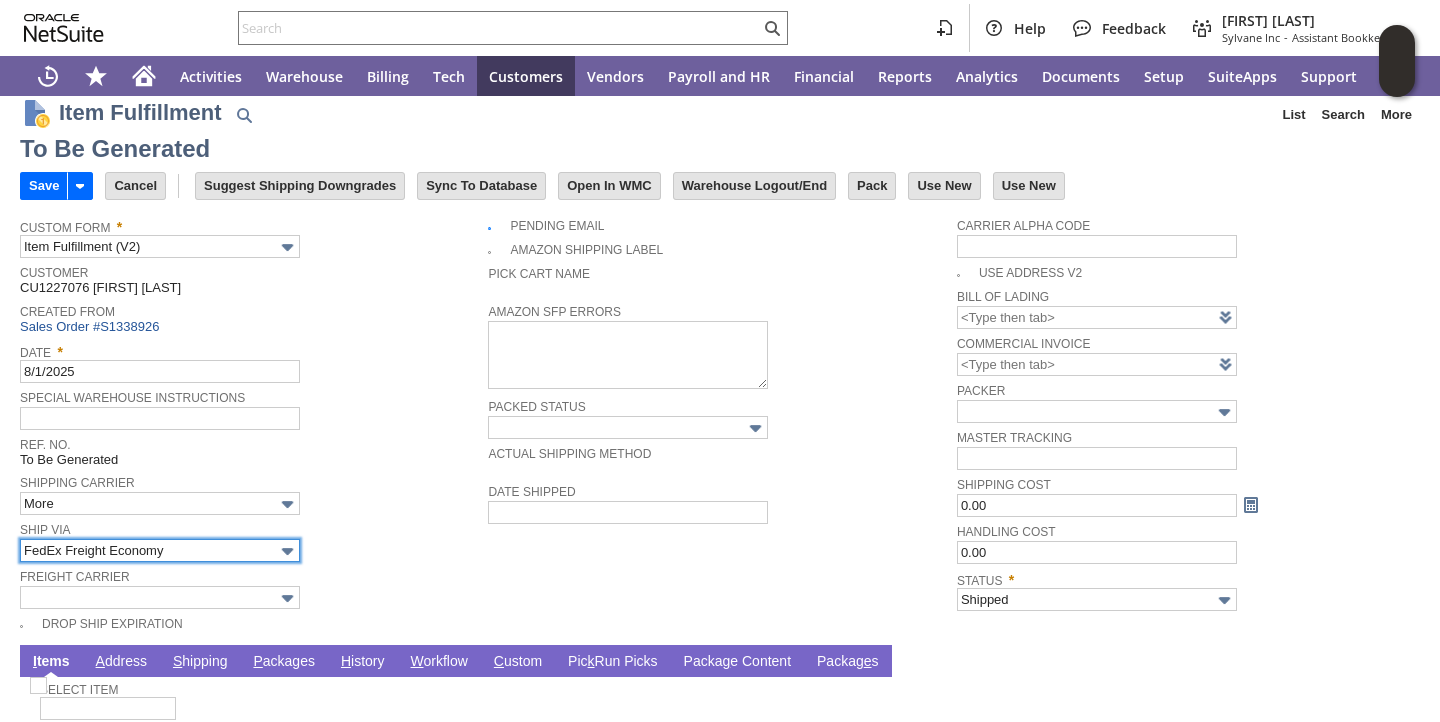 click on "FedEx Freight Economy" at bounding box center (160, 550) 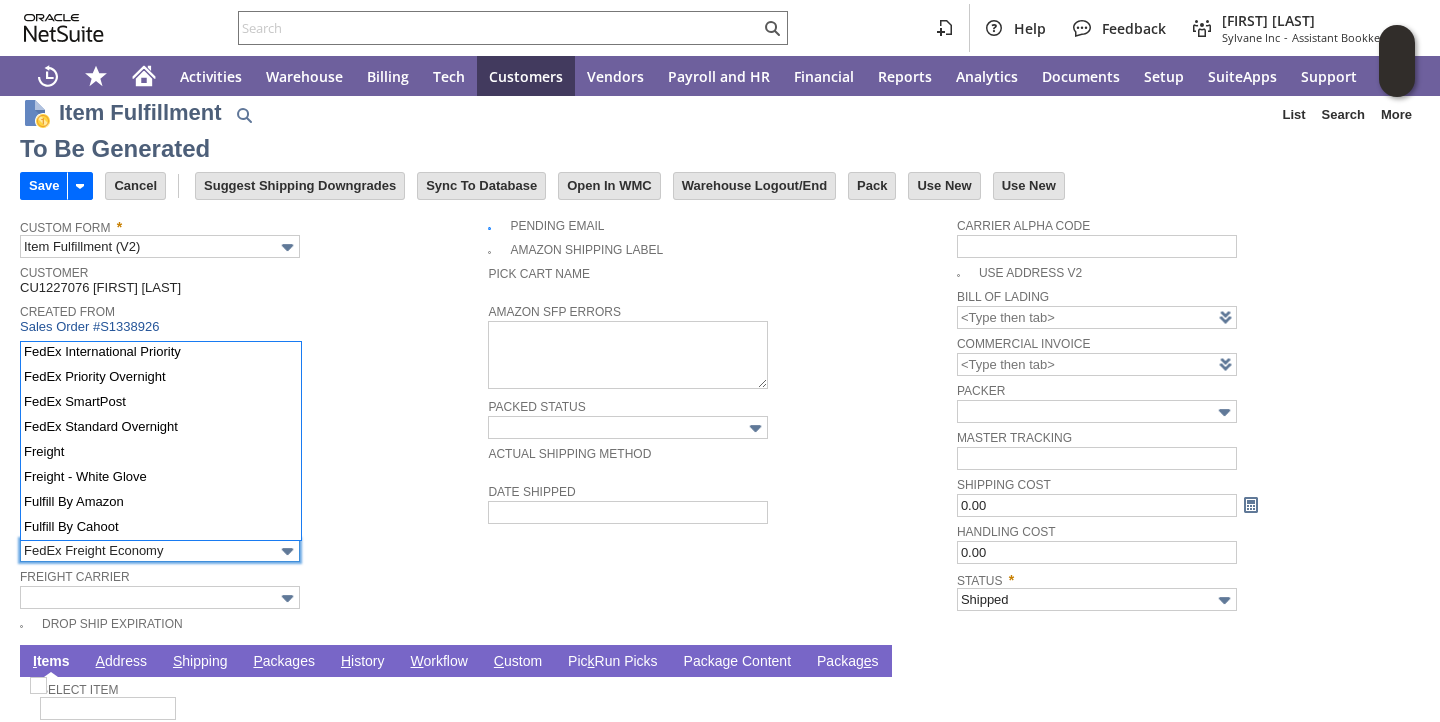 scroll, scrollTop: 510, scrollLeft: 0, axis: vertical 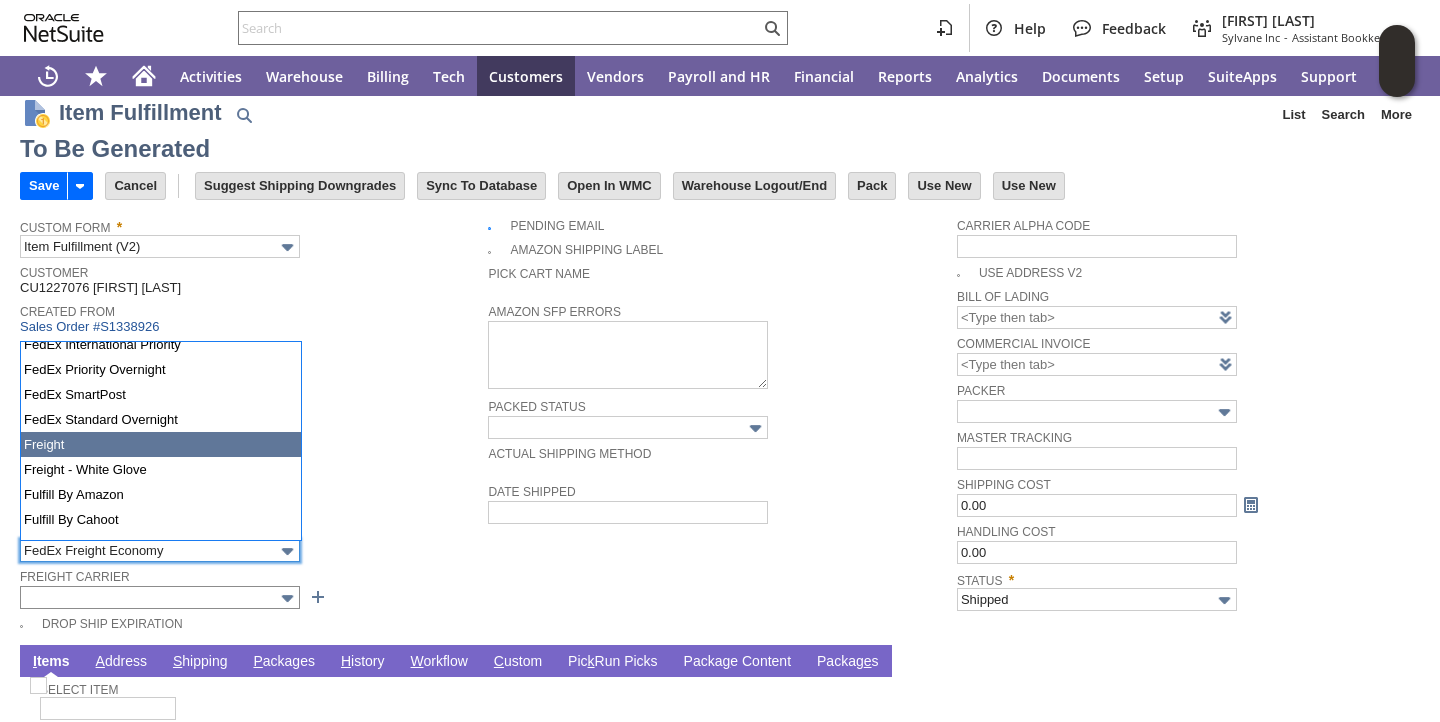 type on "Freight" 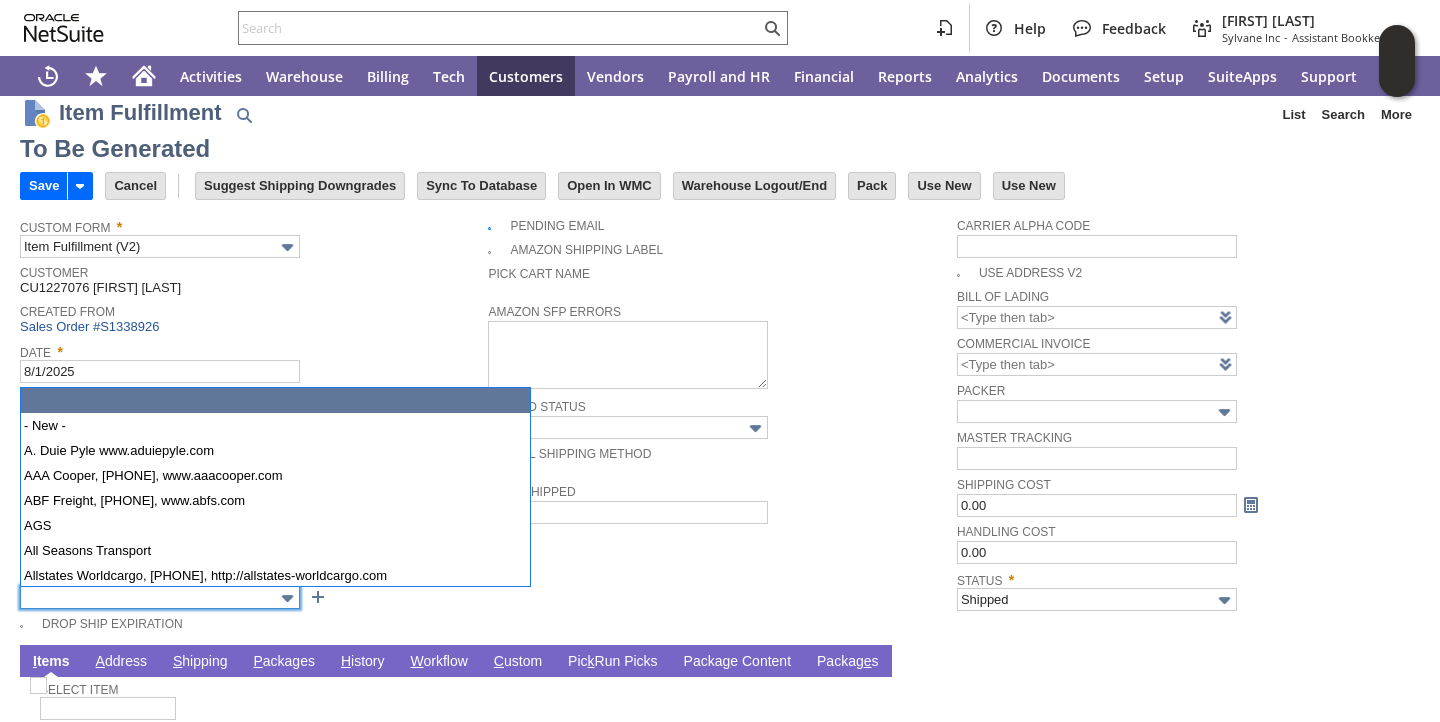 click at bounding box center (160, 597) 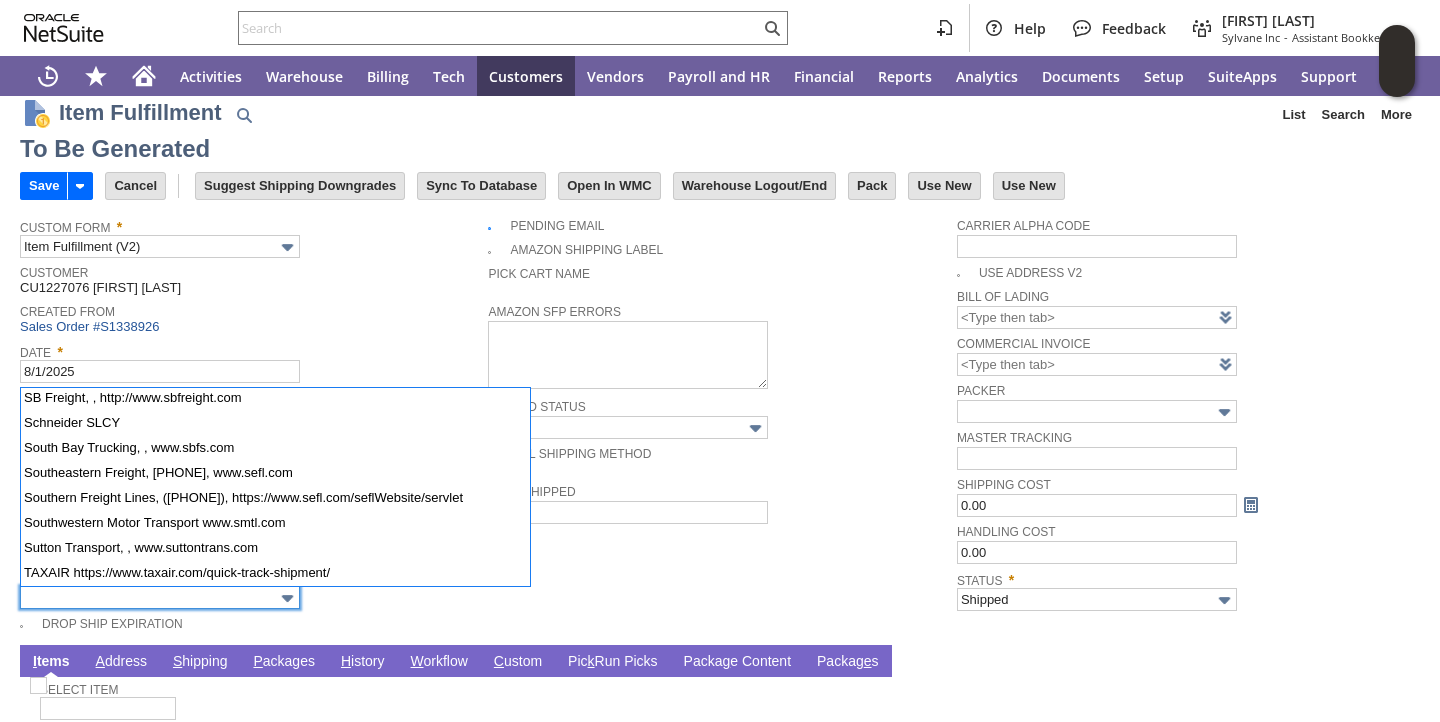 scroll, scrollTop: 1814, scrollLeft: 0, axis: vertical 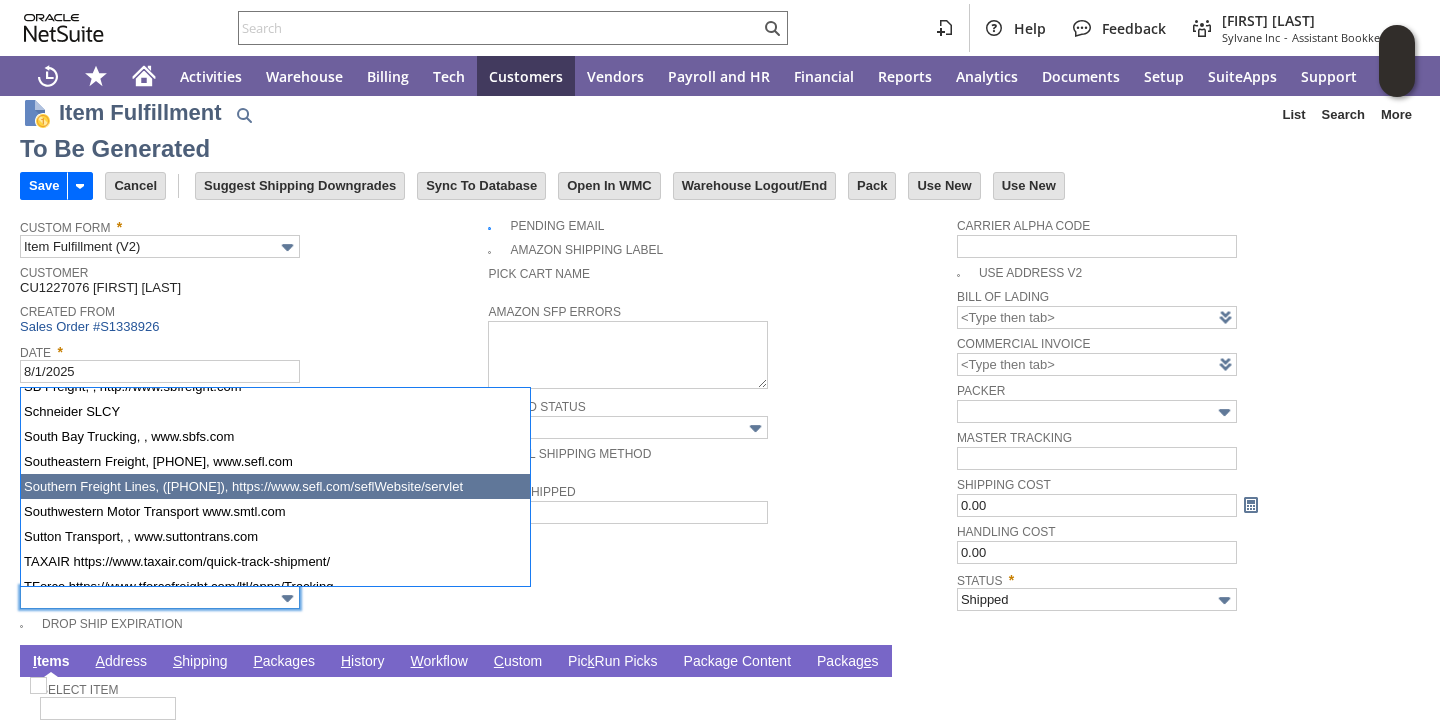 type on "Southern Freight Lin.../seflWebsite/servlet" 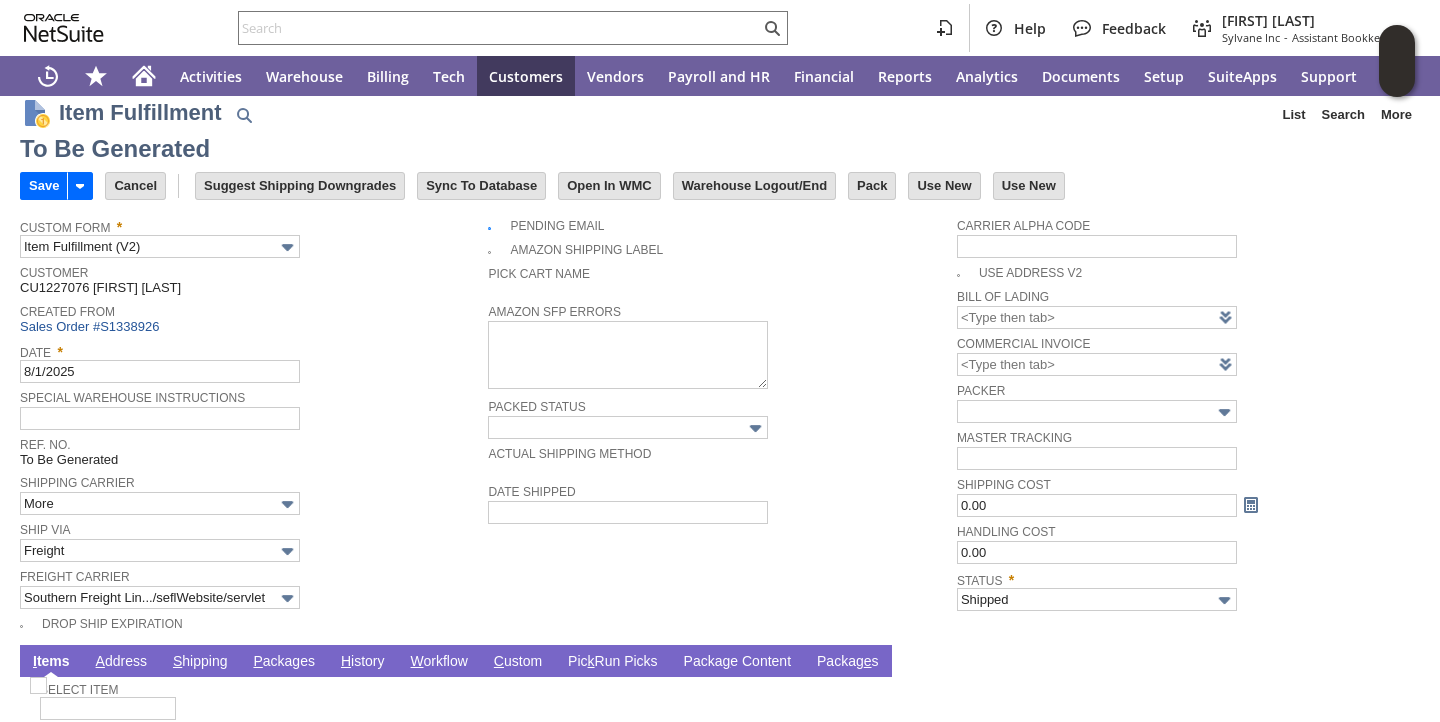 click on "P ackages" at bounding box center [284, 662] 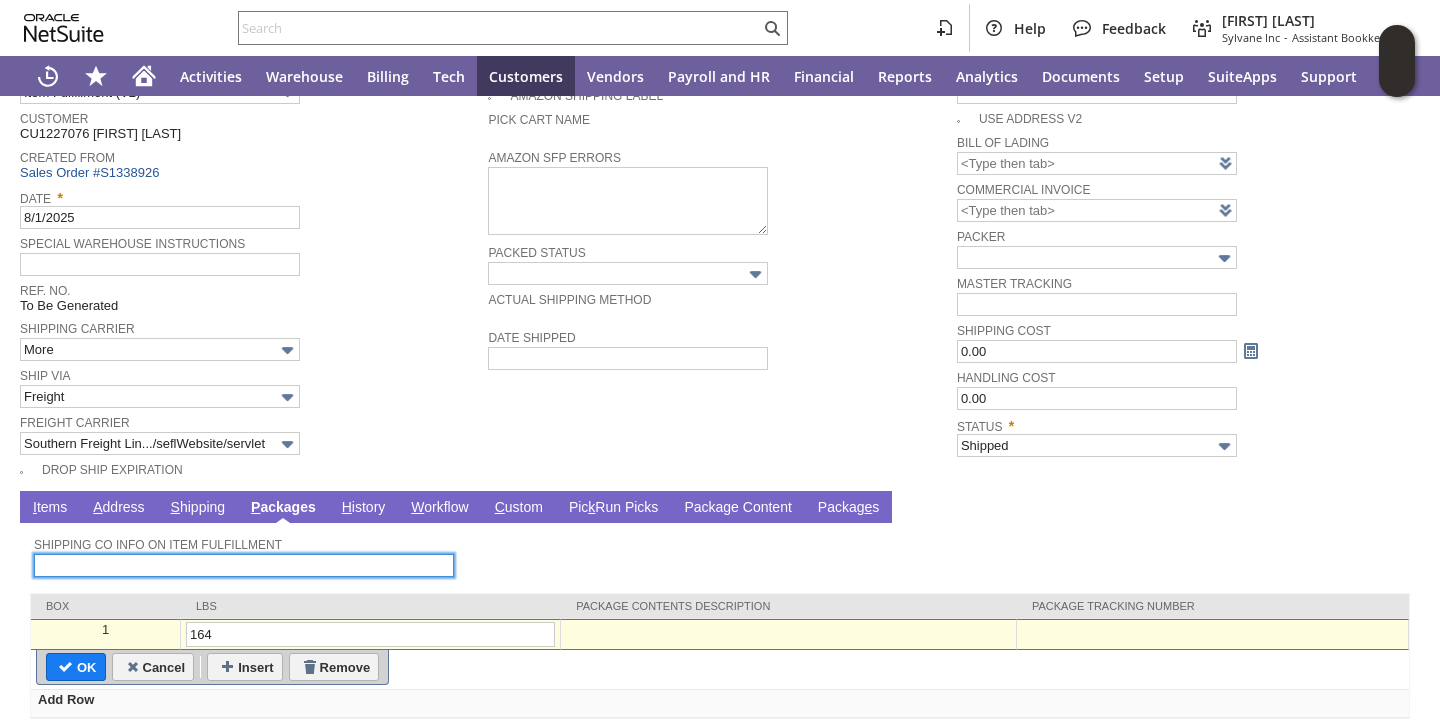 scroll, scrollTop: 179, scrollLeft: 0, axis: vertical 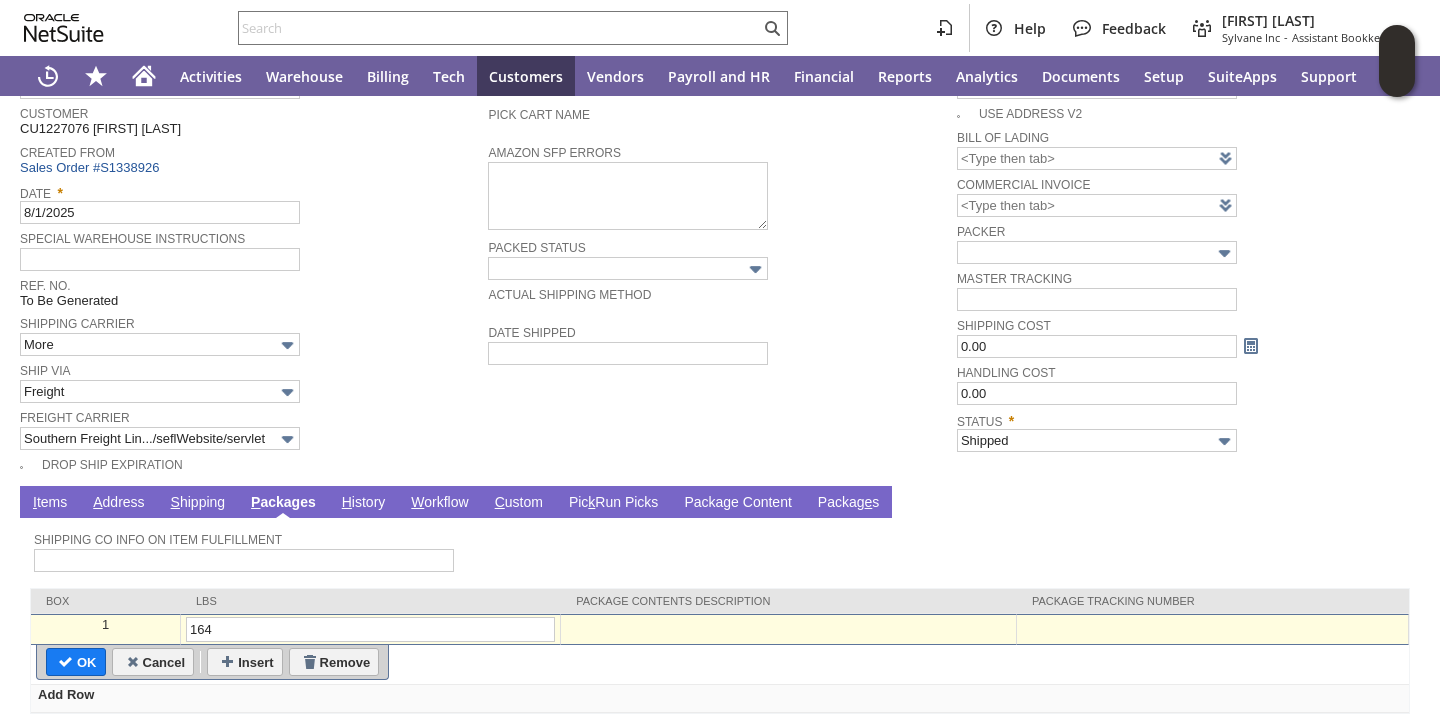 click at bounding box center (1212, 625) 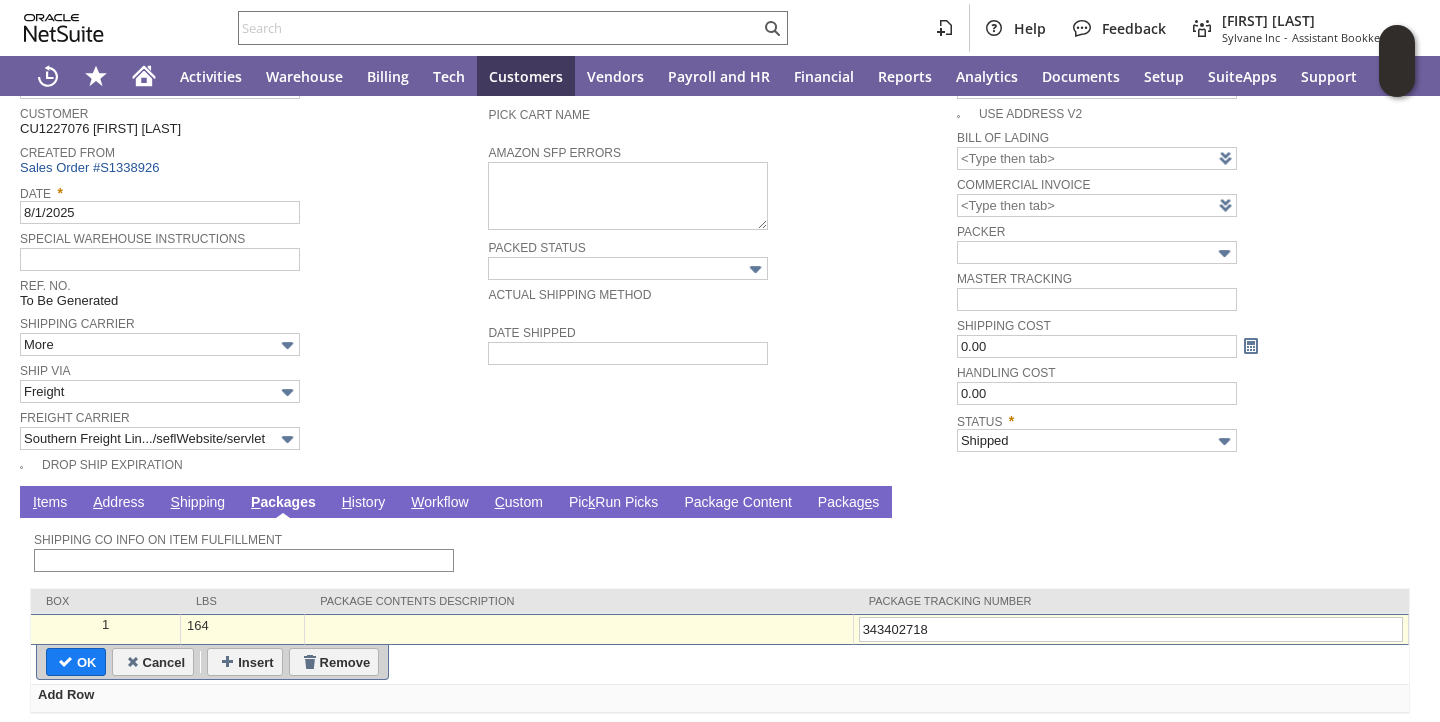 scroll, scrollTop: 240, scrollLeft: 0, axis: vertical 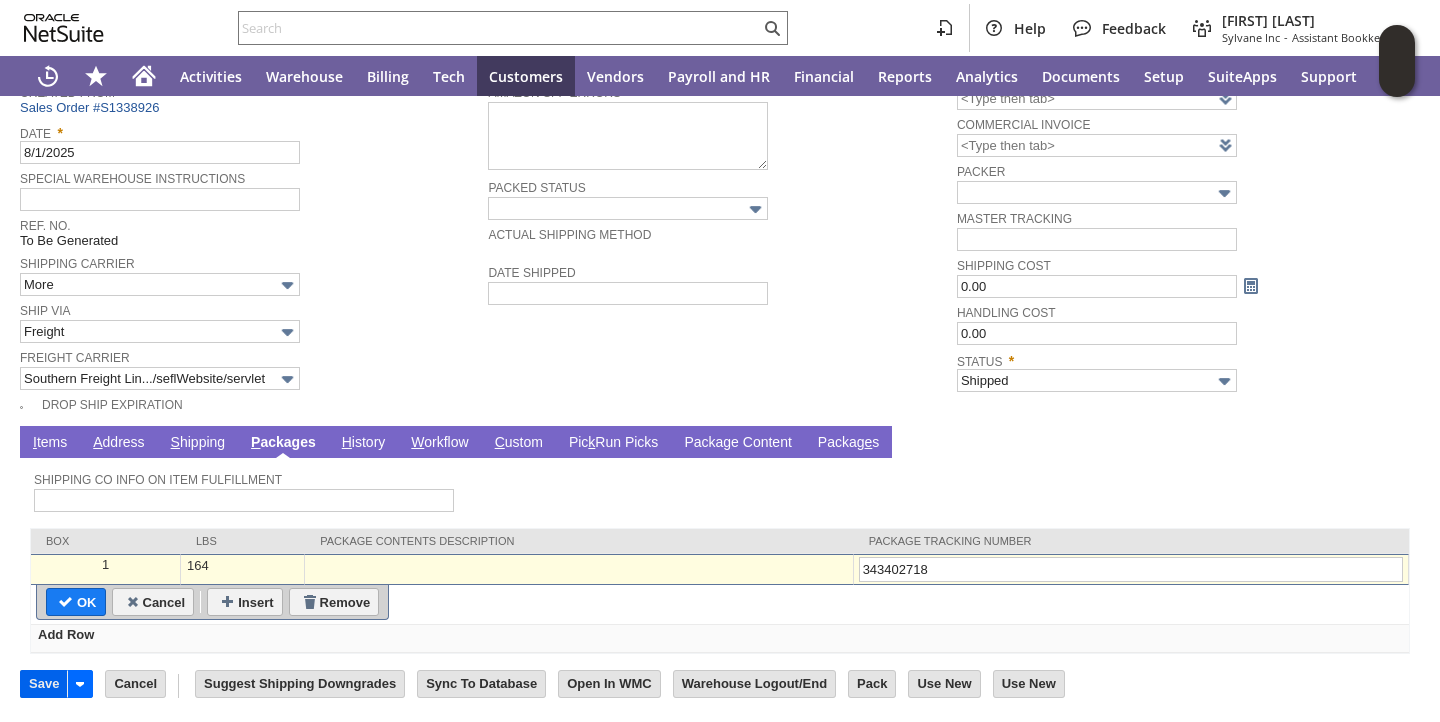 type on "343402718" 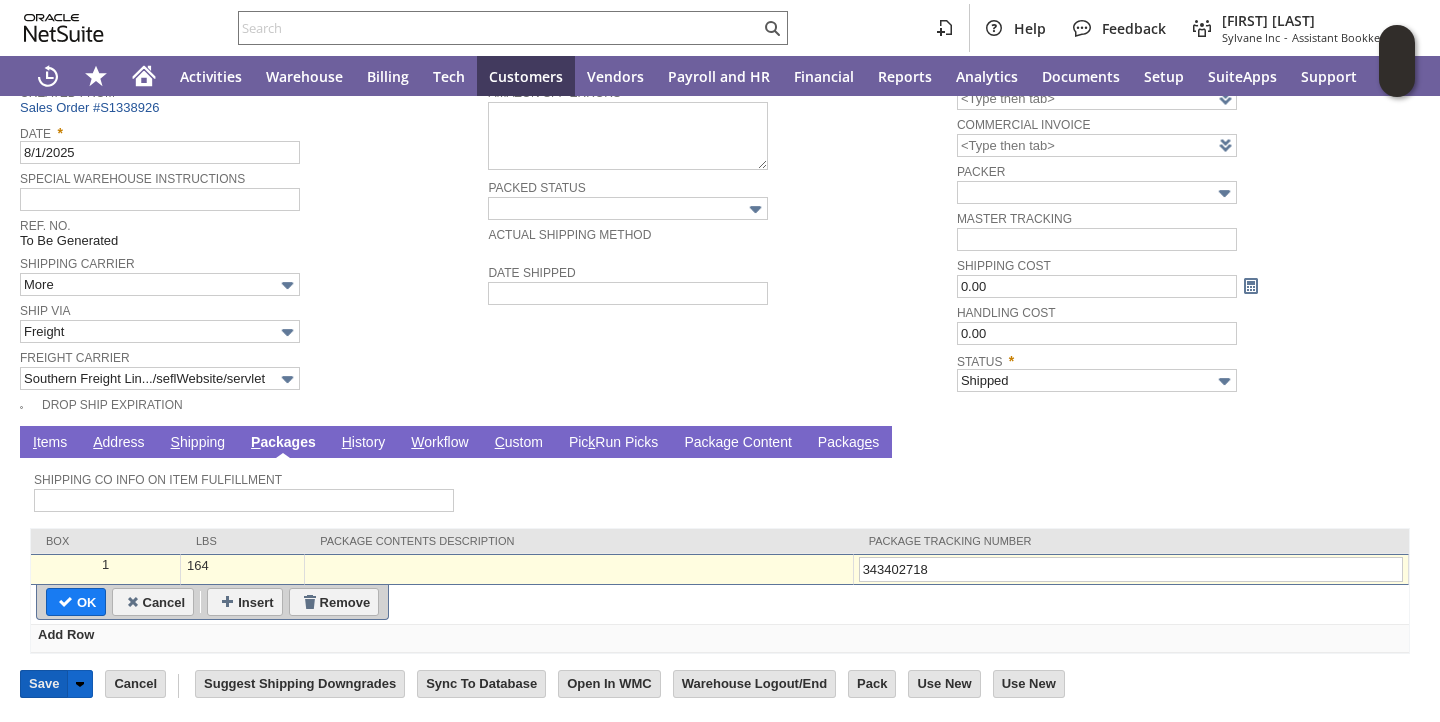 click on "Save" at bounding box center (44, 684) 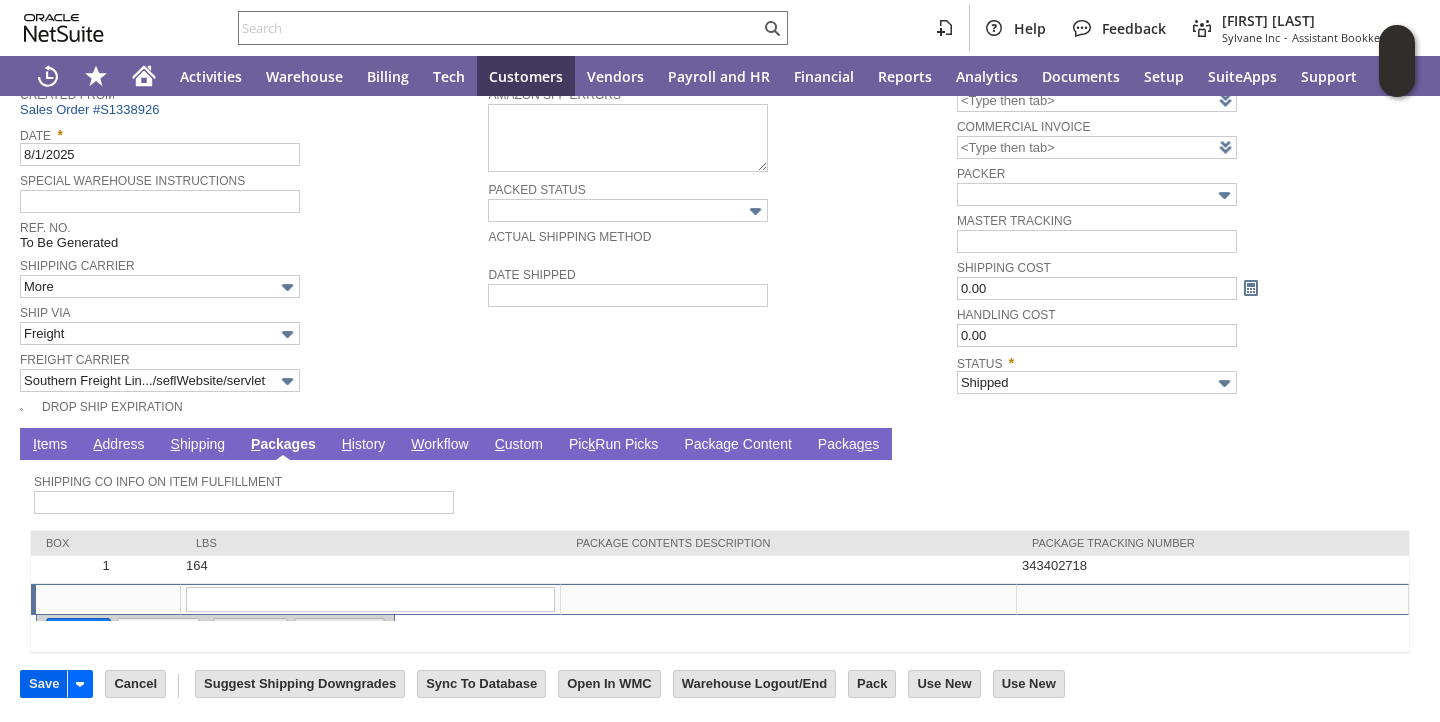 scroll, scrollTop: 238, scrollLeft: 0, axis: vertical 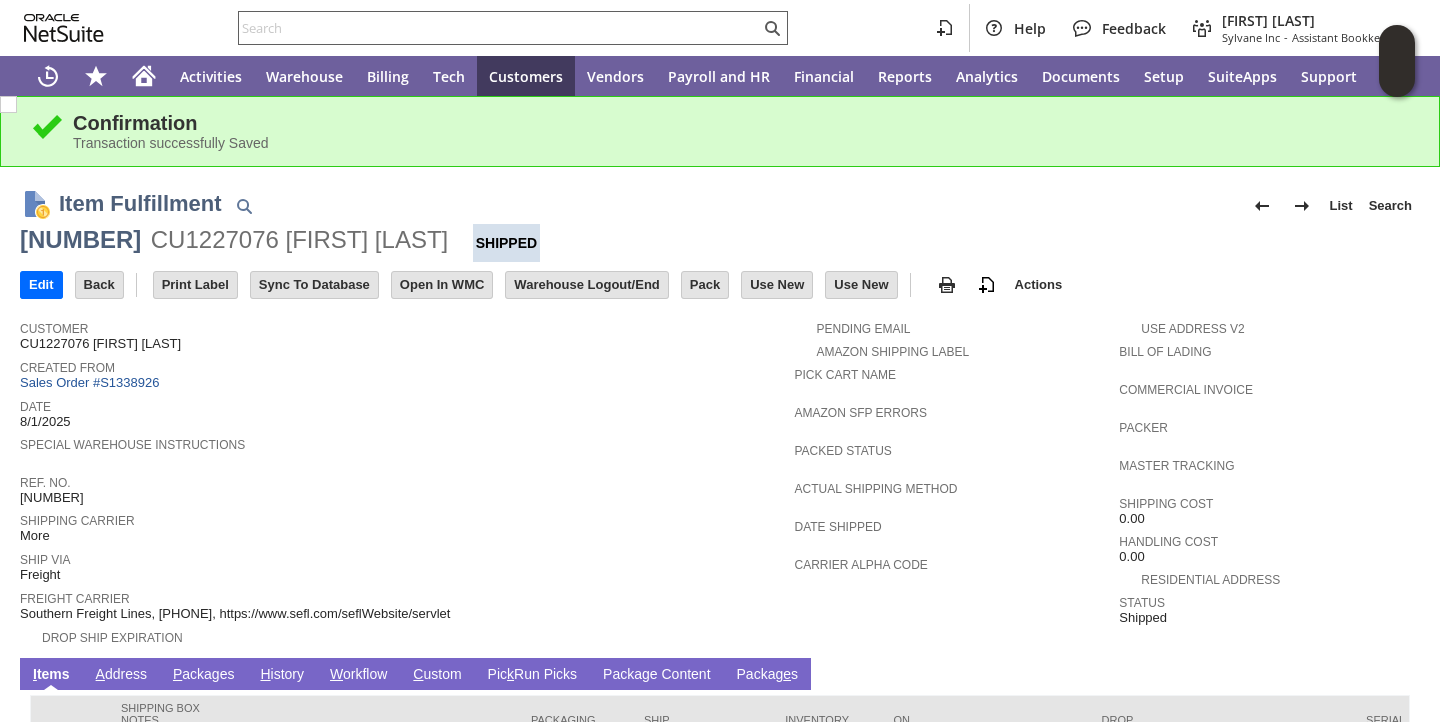 click at bounding box center [499, 28] 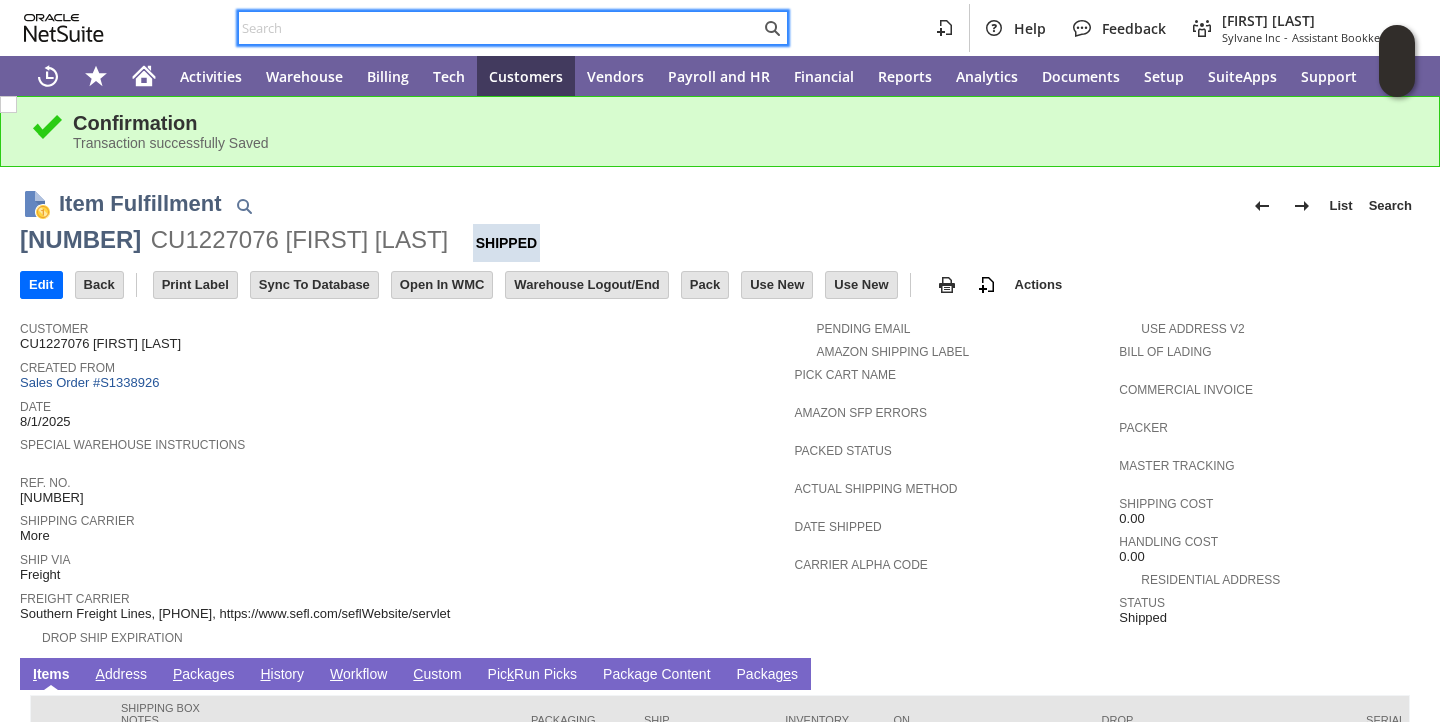paste on "P218182" 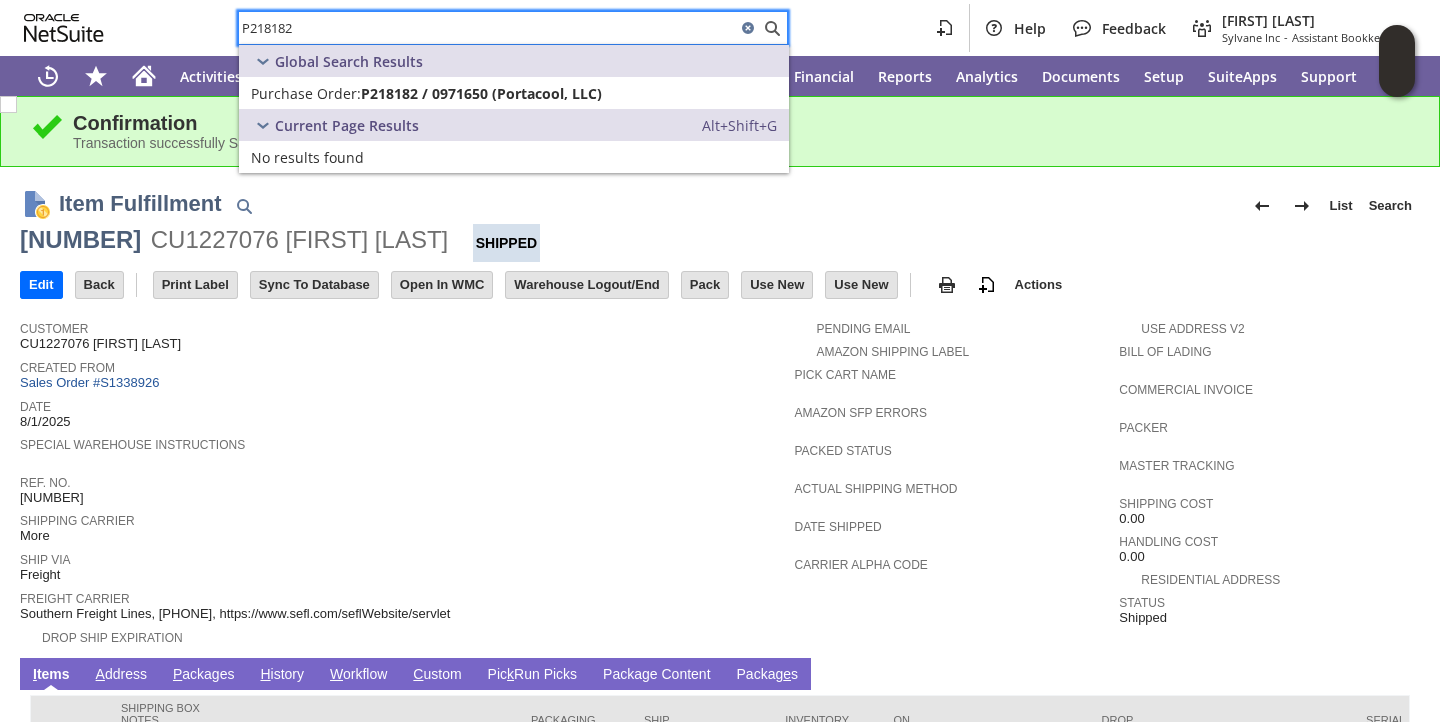 type on "P218182" 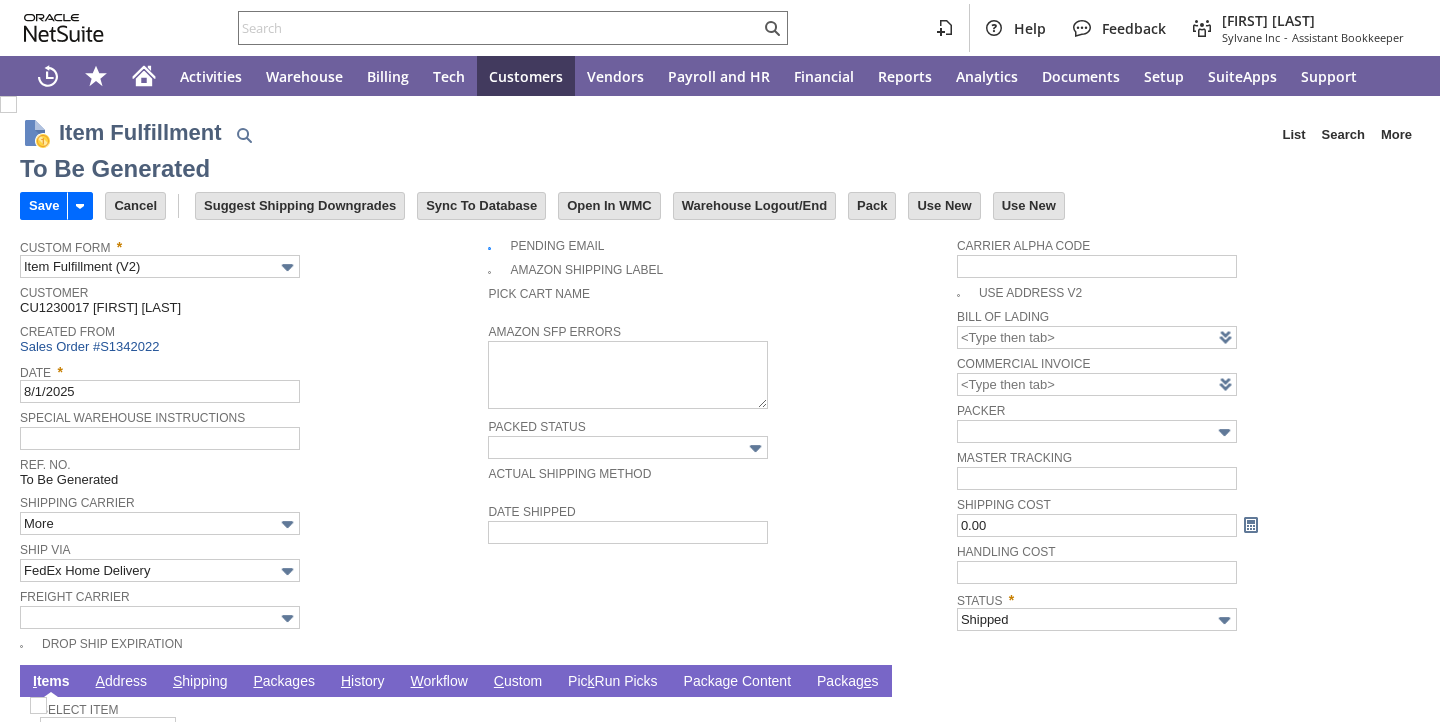 scroll, scrollTop: 0, scrollLeft: 0, axis: both 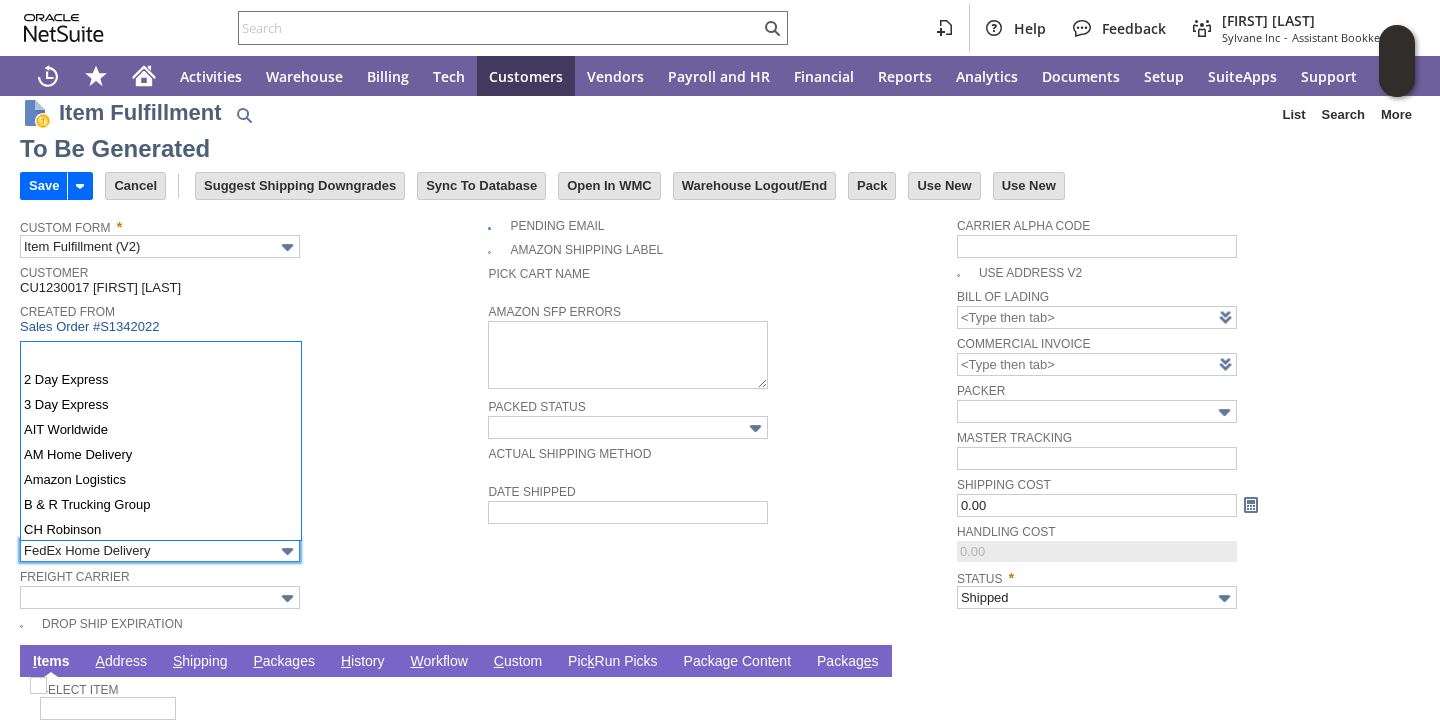 click on "FedEx Home Delivery" at bounding box center [160, 550] 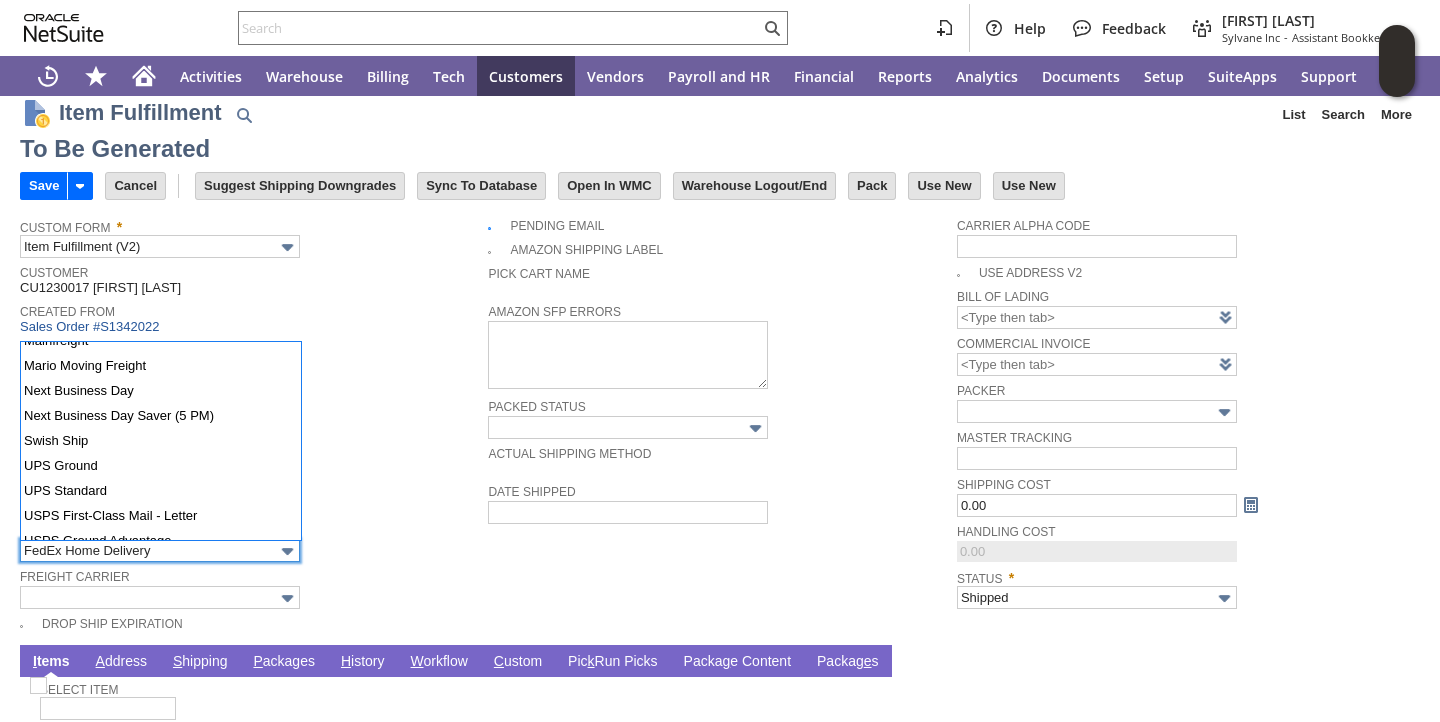 scroll, scrollTop: 822, scrollLeft: 0, axis: vertical 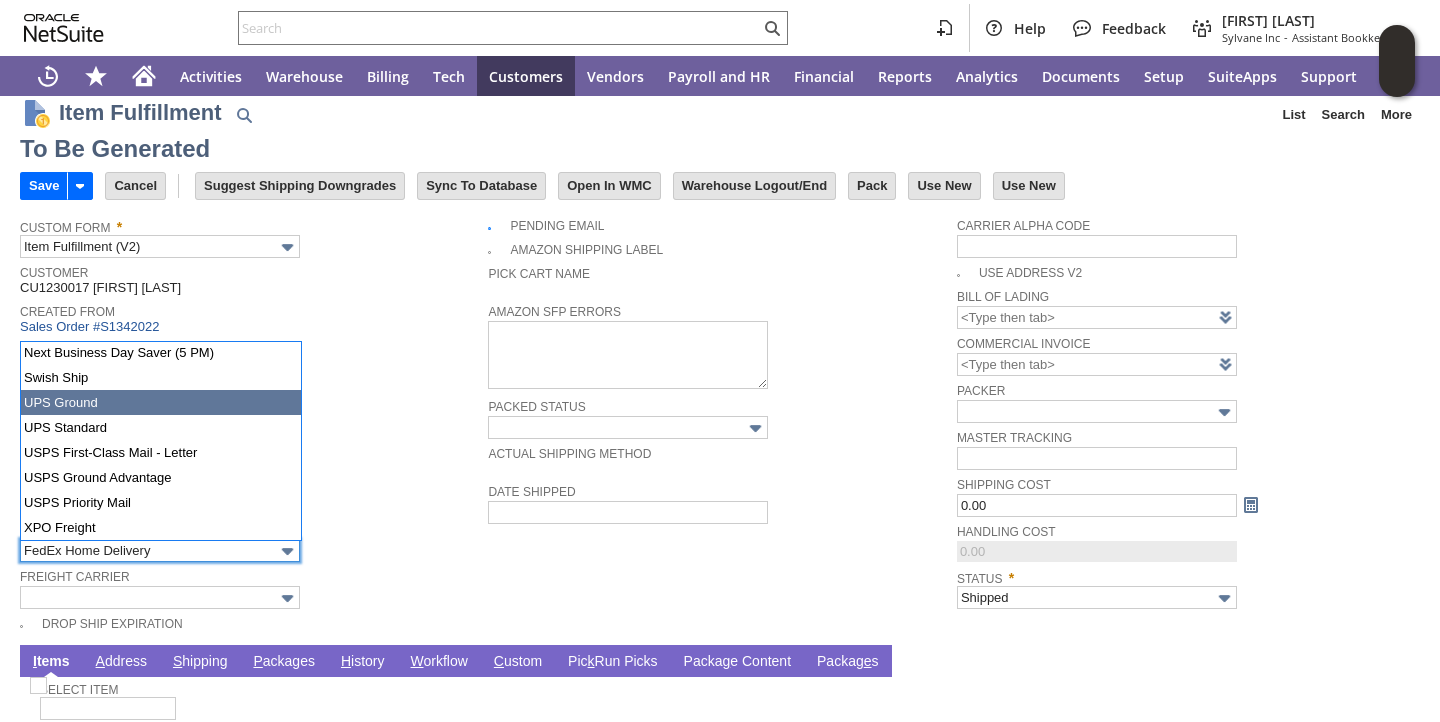 type on "UPS Ground" 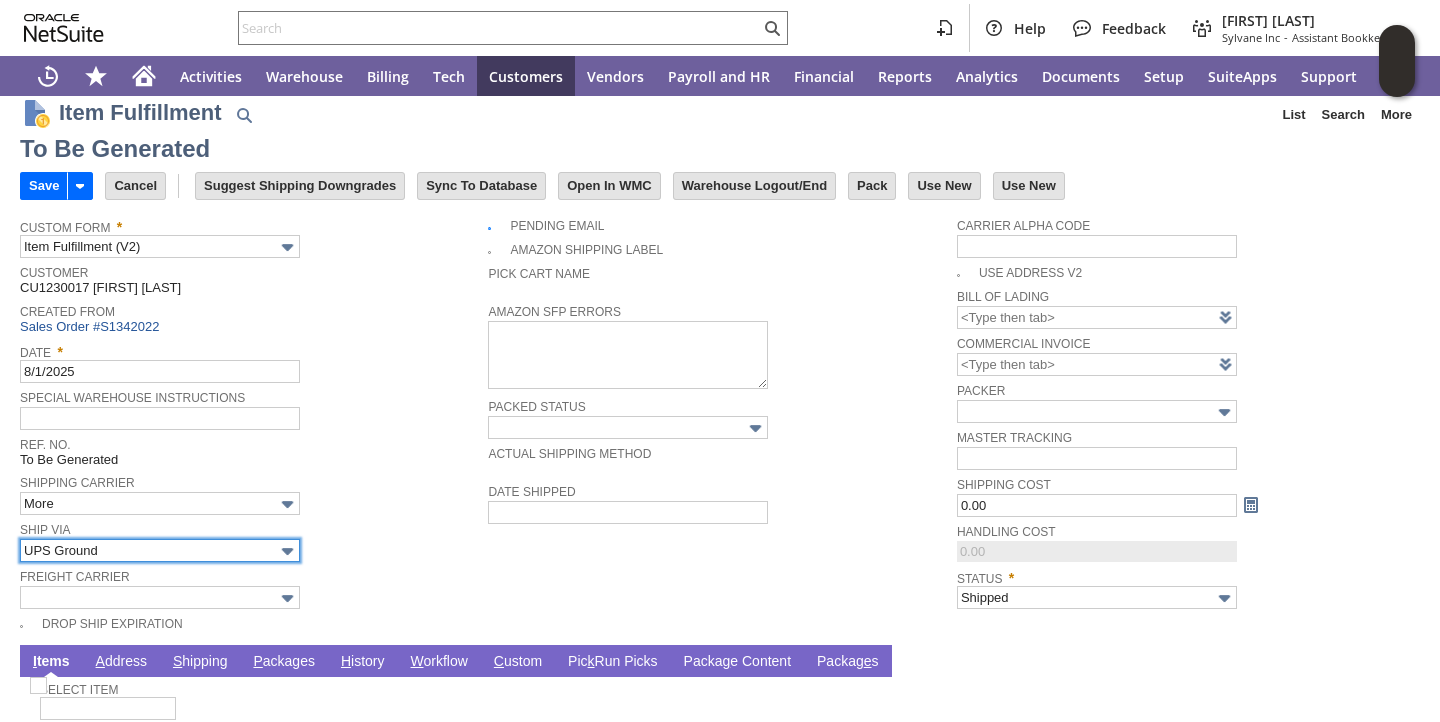 type on "3" 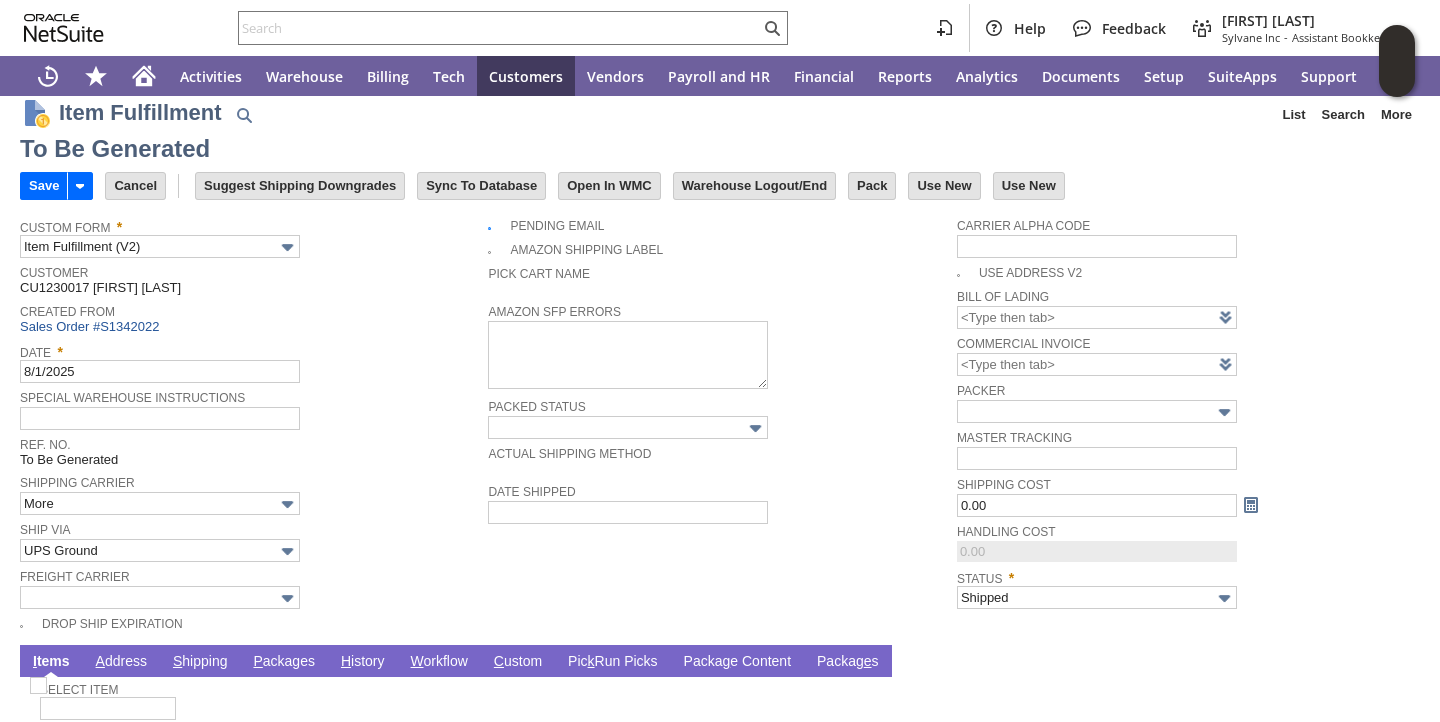click on "Ref. No." at bounding box center [249, 442] 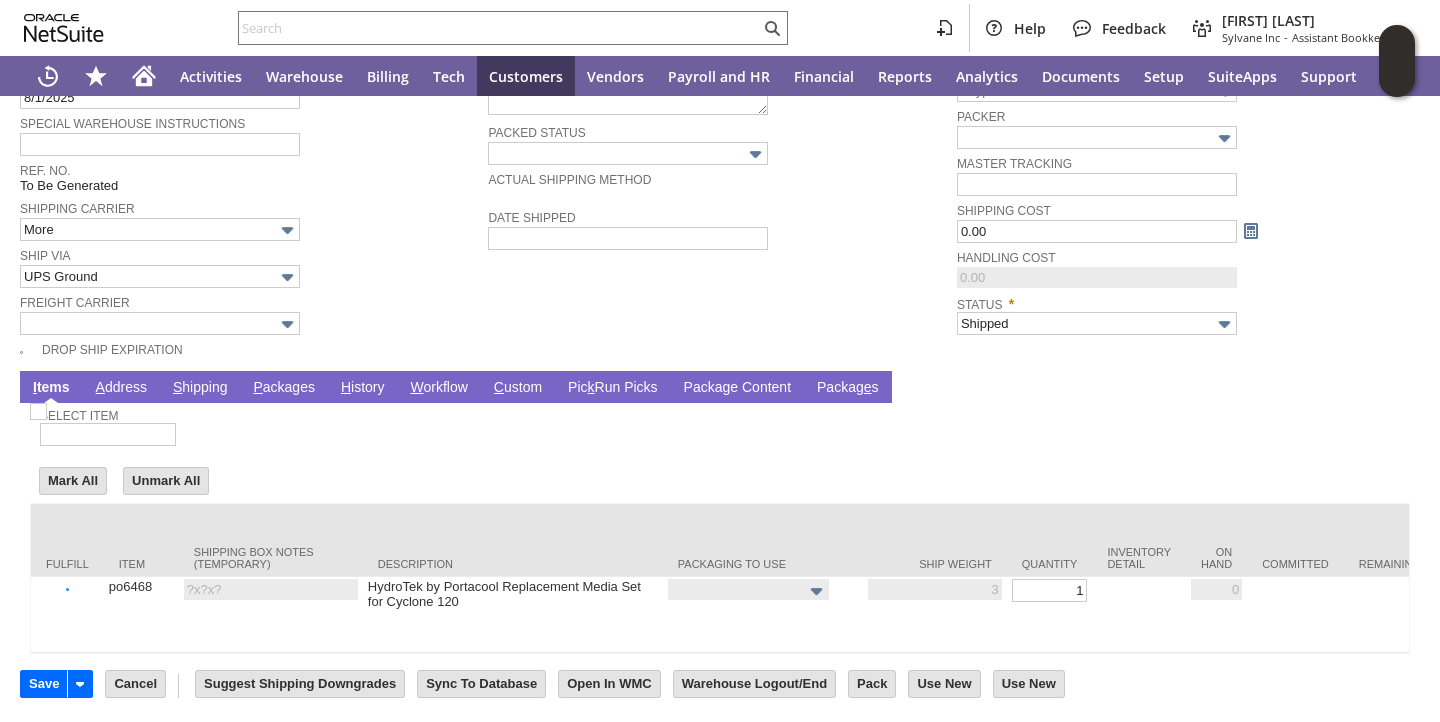 click on "P ackages" at bounding box center [284, 388] 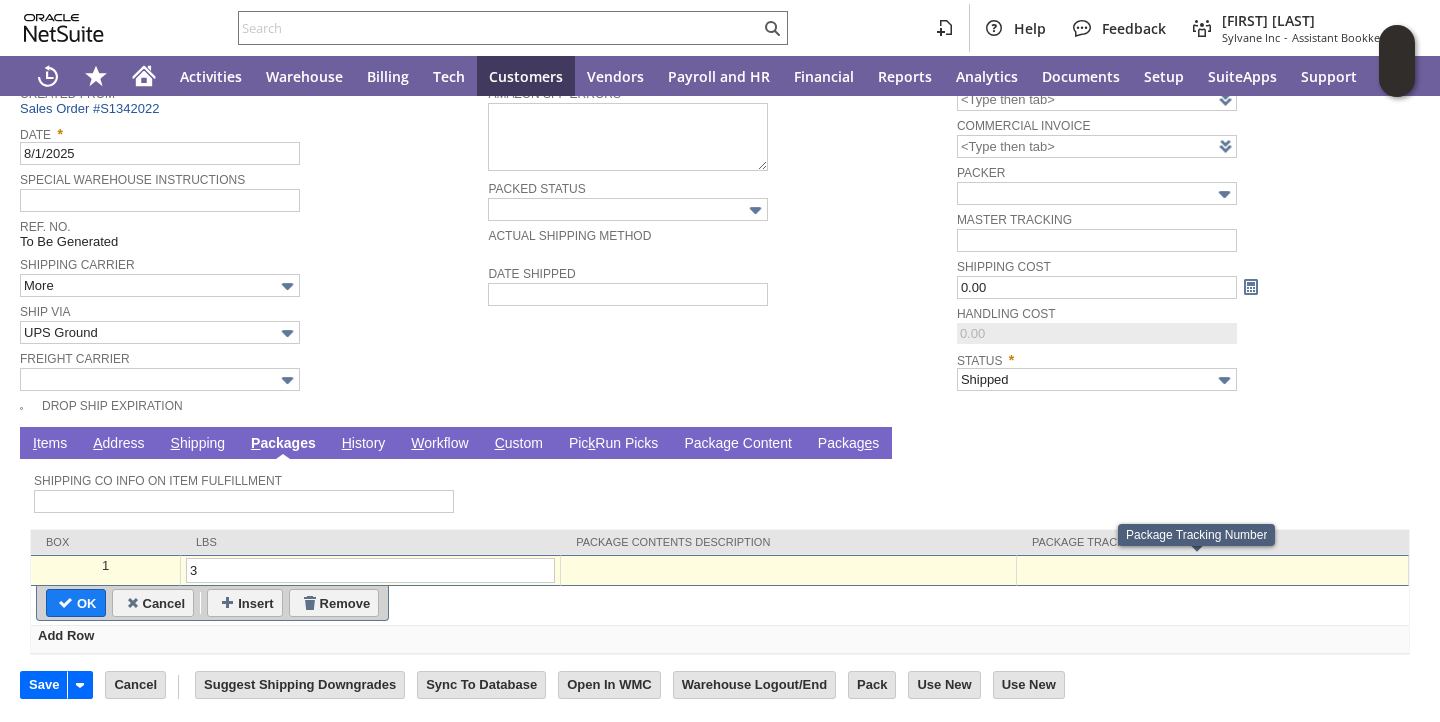 click at bounding box center (1212, 566) 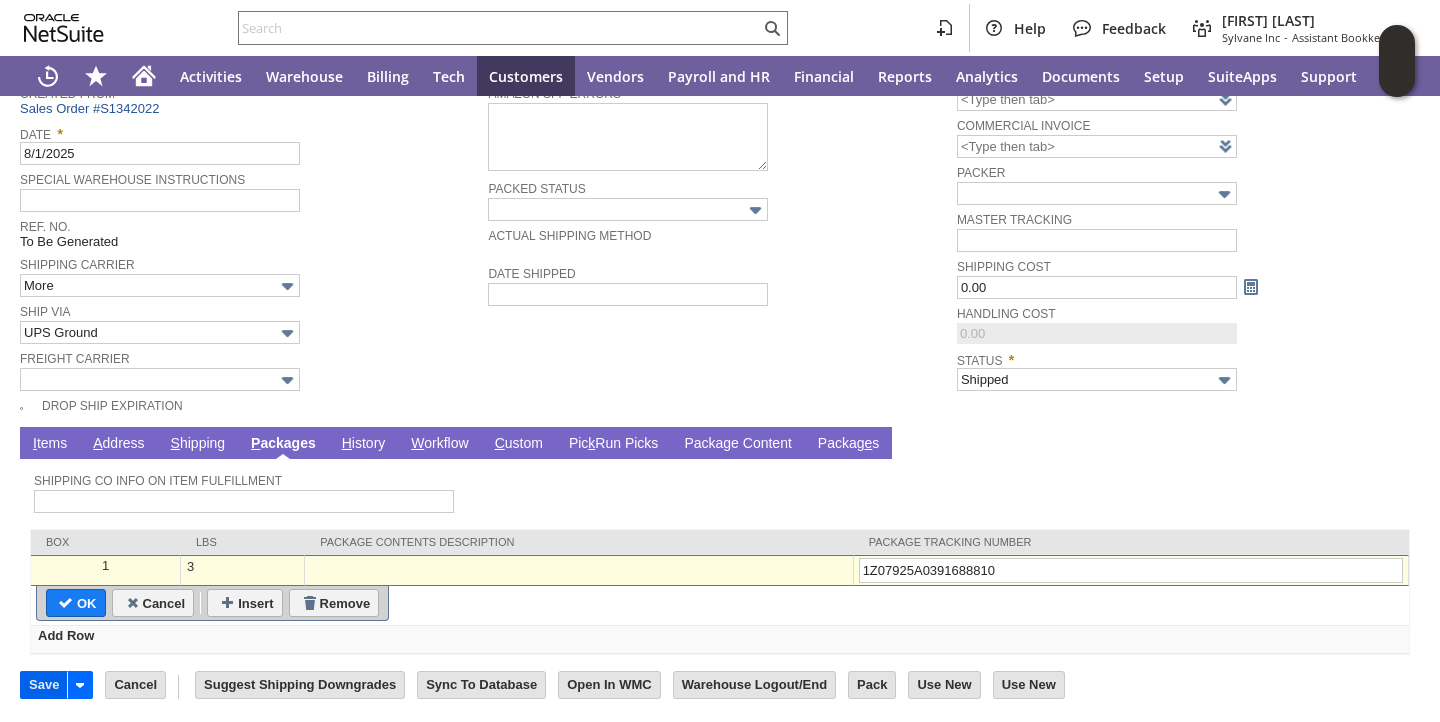 type on "1Z07925A0391688810" 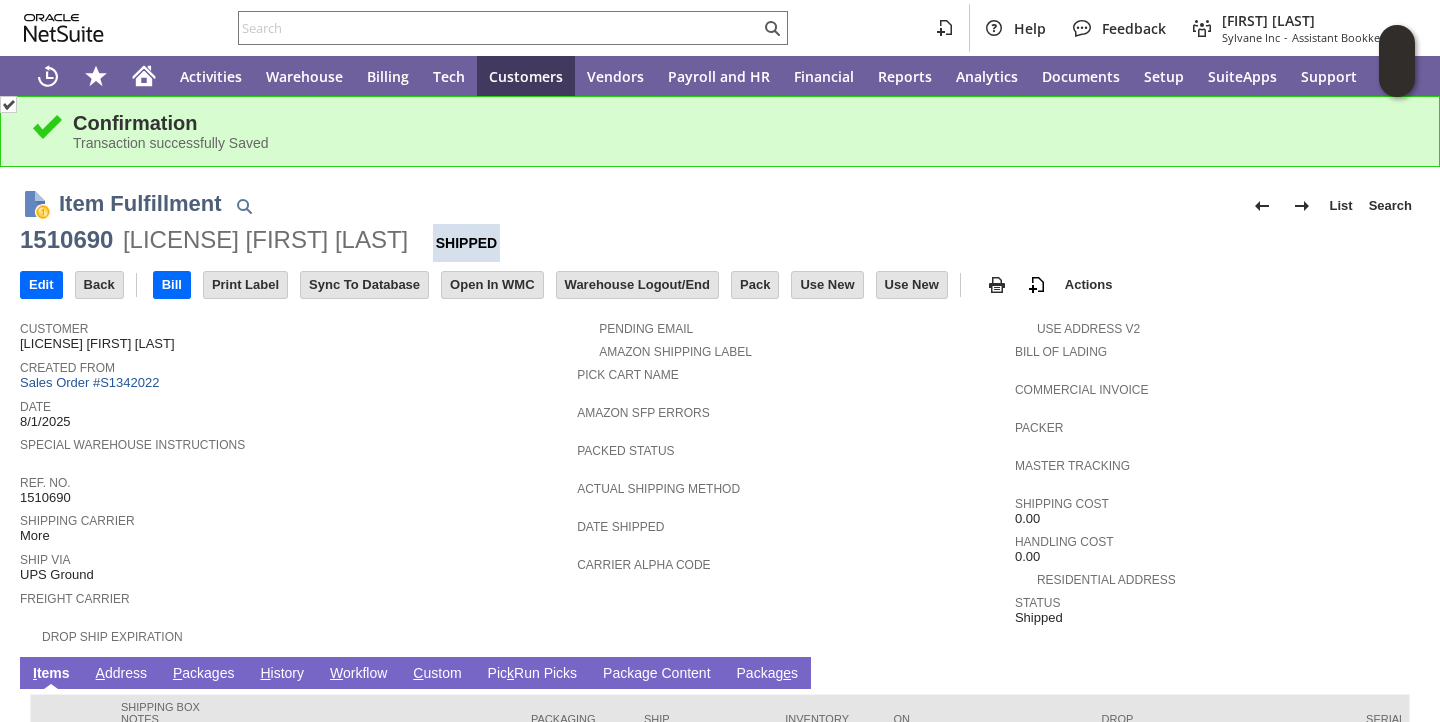 scroll, scrollTop: 0, scrollLeft: 0, axis: both 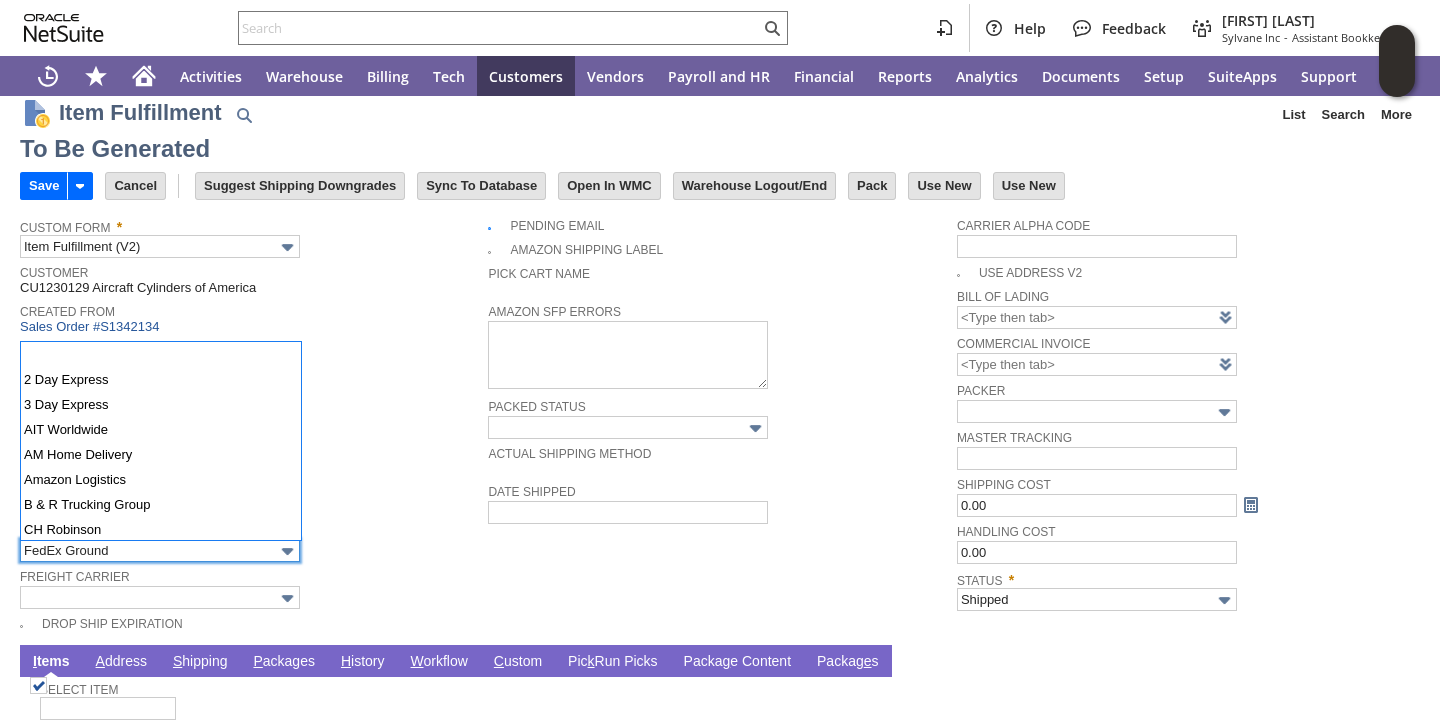 click on "FedEx Ground" at bounding box center (160, 550) 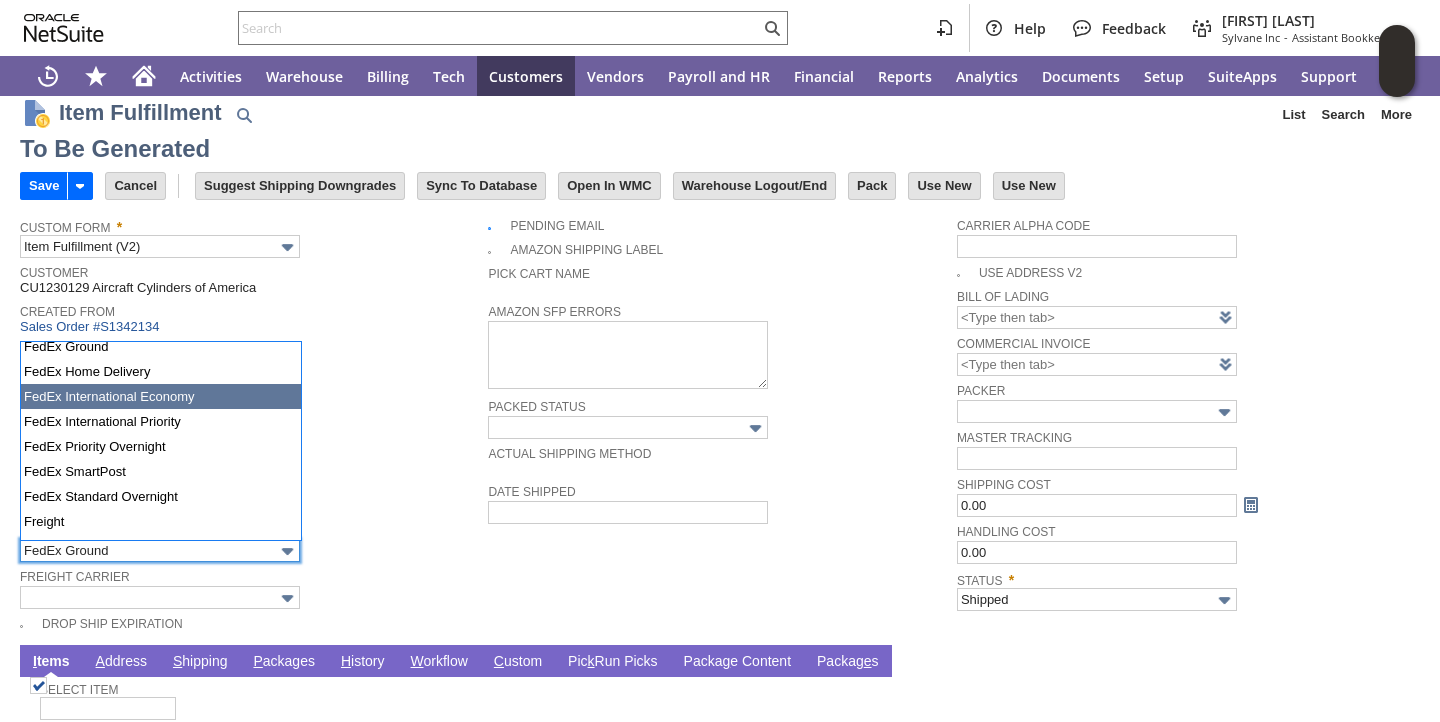 scroll, scrollTop: 822, scrollLeft: 0, axis: vertical 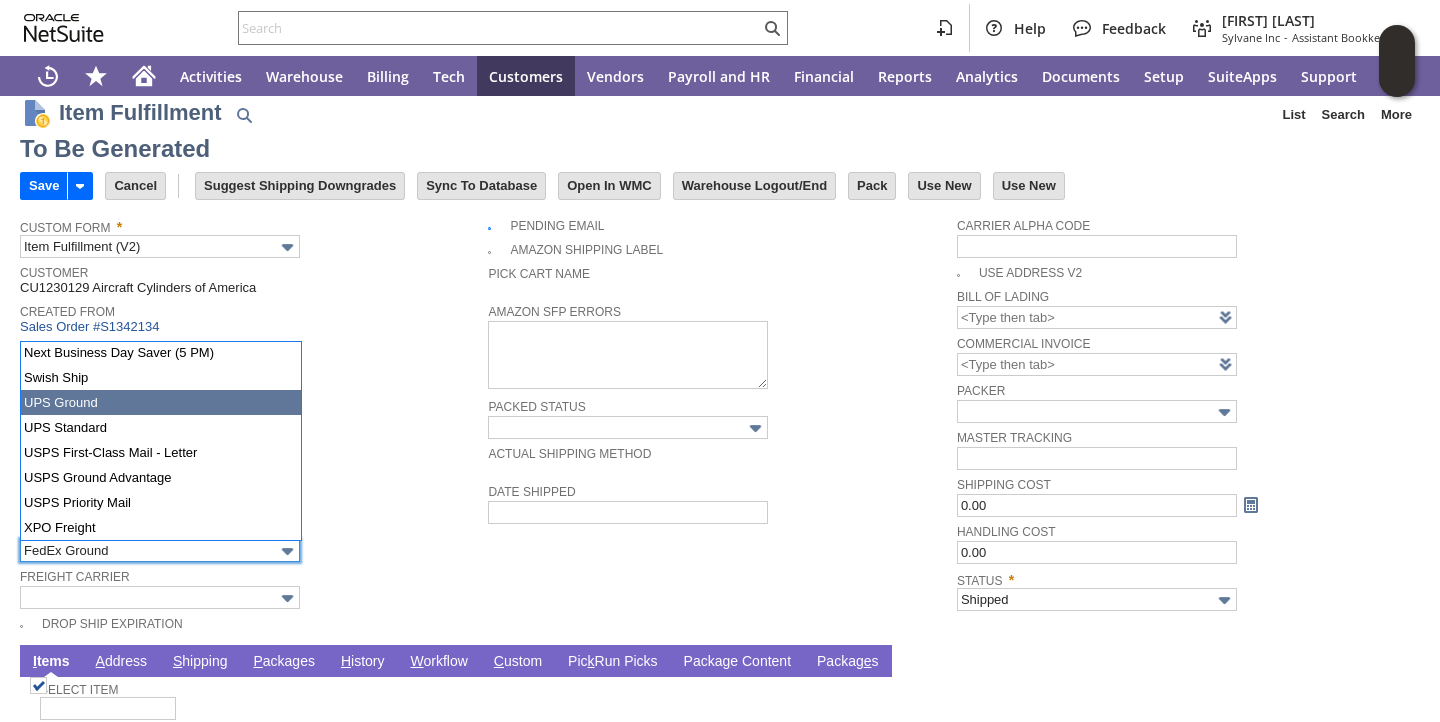 type on "UPS Ground" 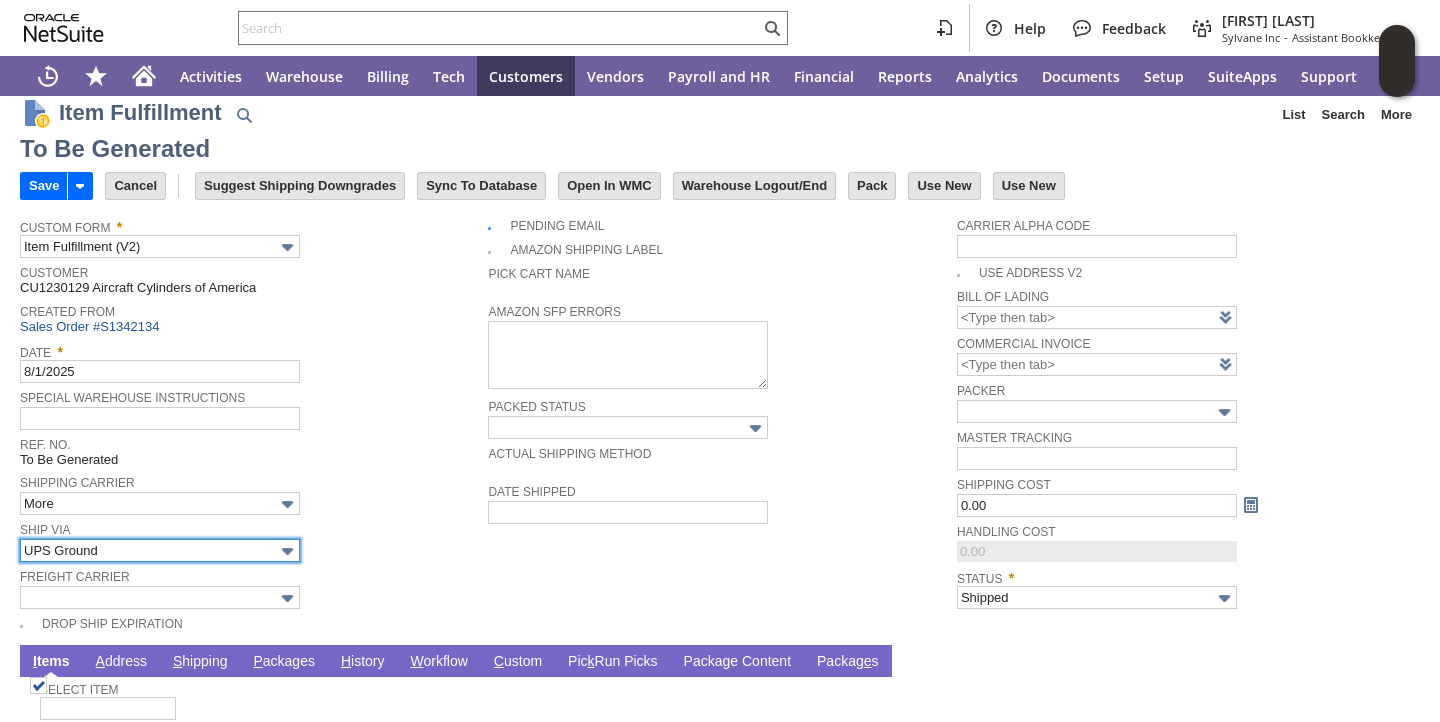 type on "OK" 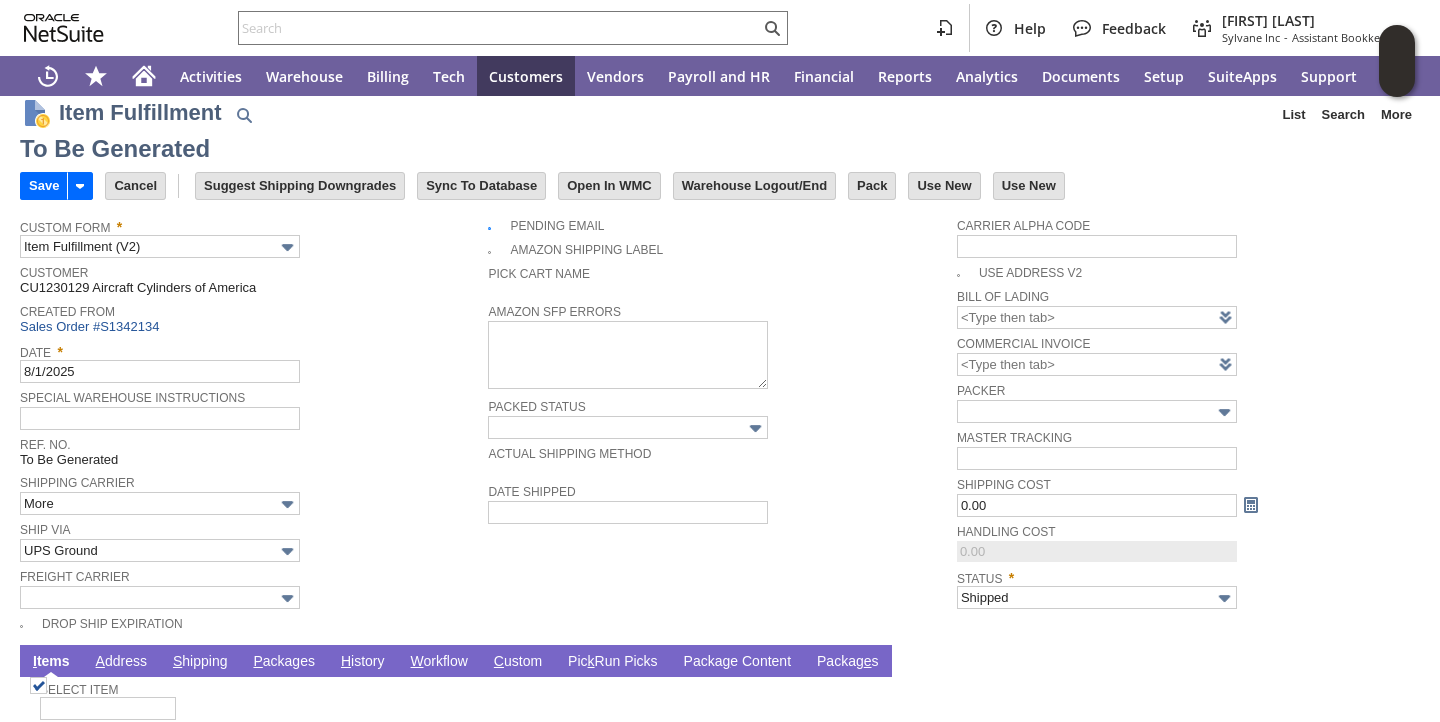 click on "P ackages" at bounding box center [284, 662] 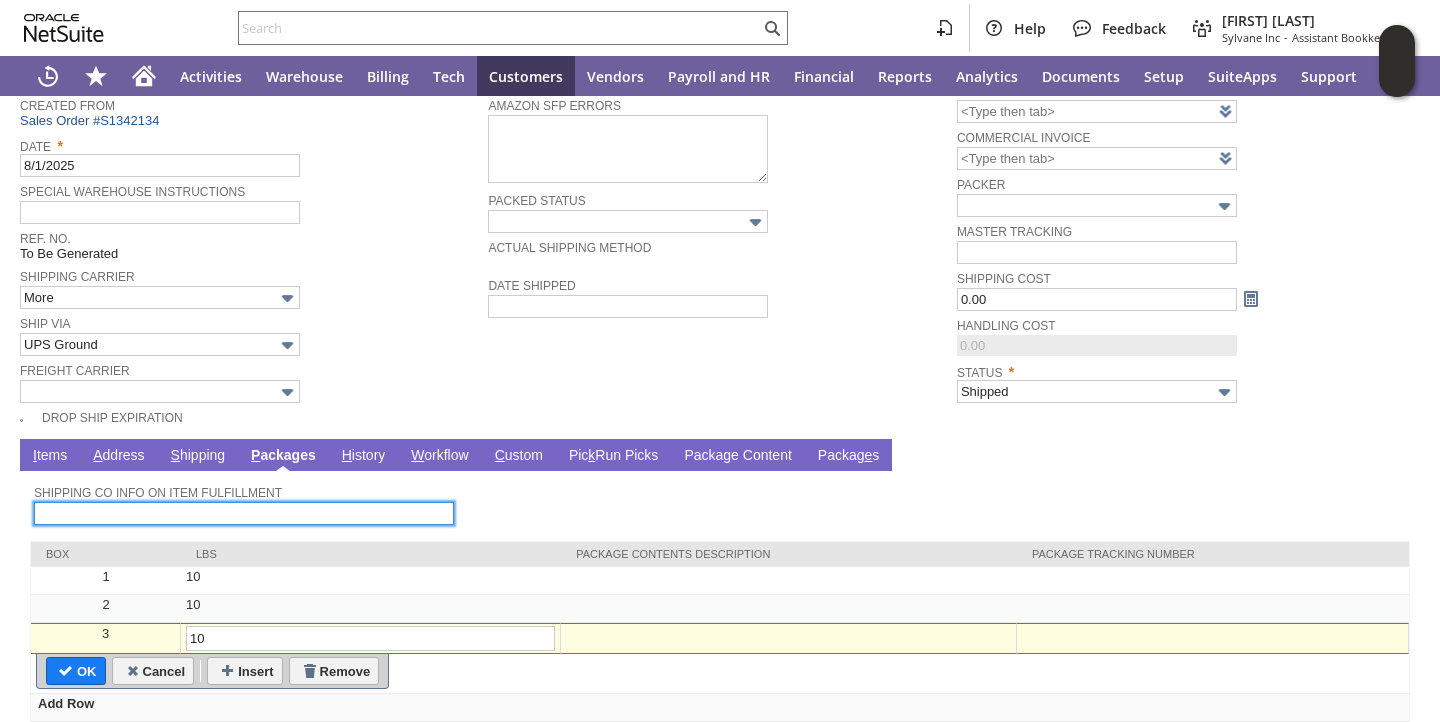 scroll, scrollTop: 230, scrollLeft: 0, axis: vertical 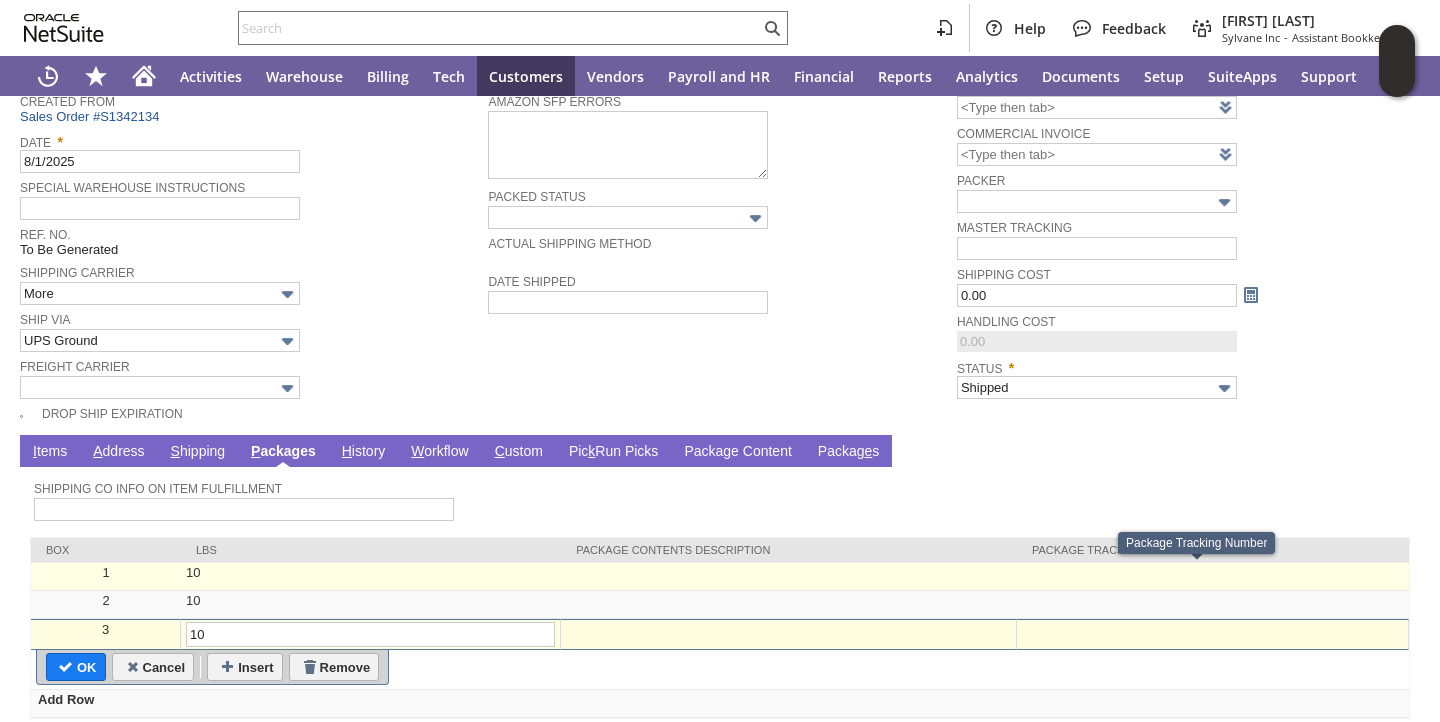 click at bounding box center (1213, 577) 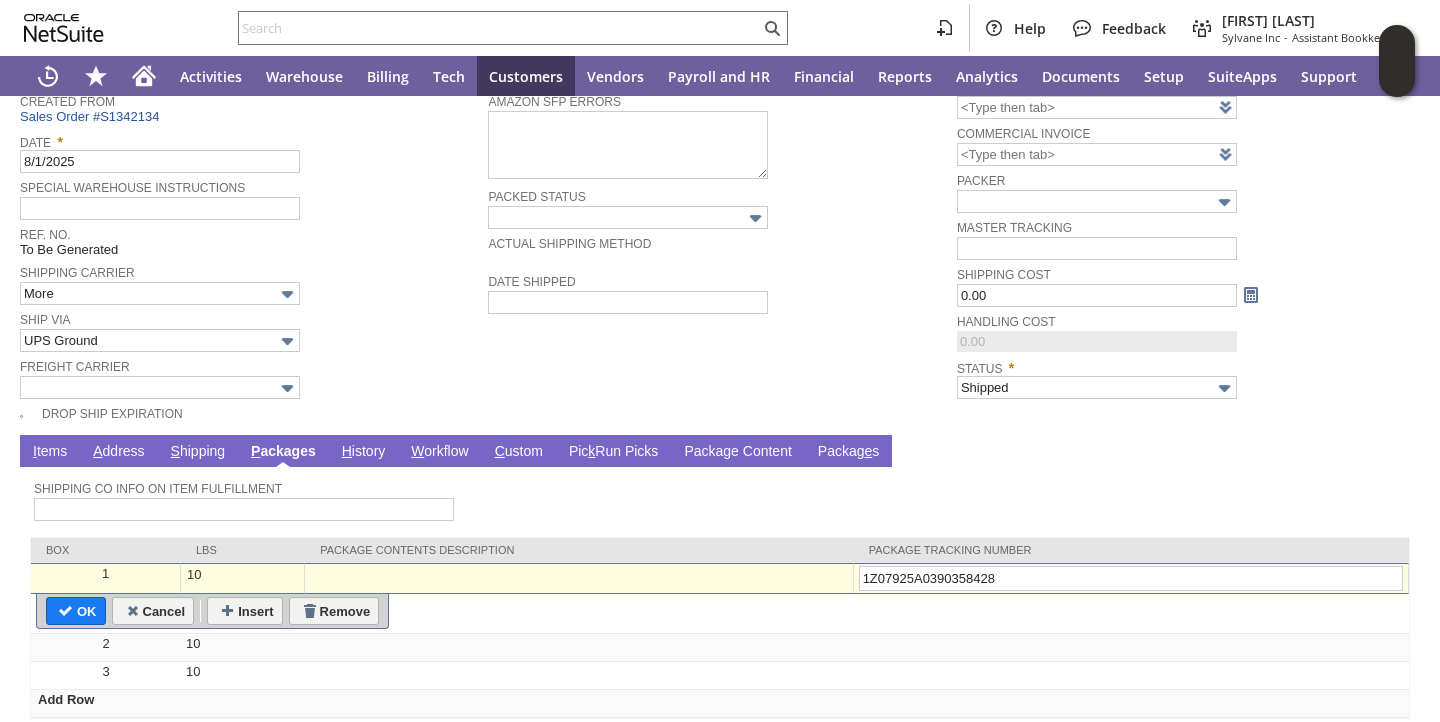 type on "1Z07925A0390358428" 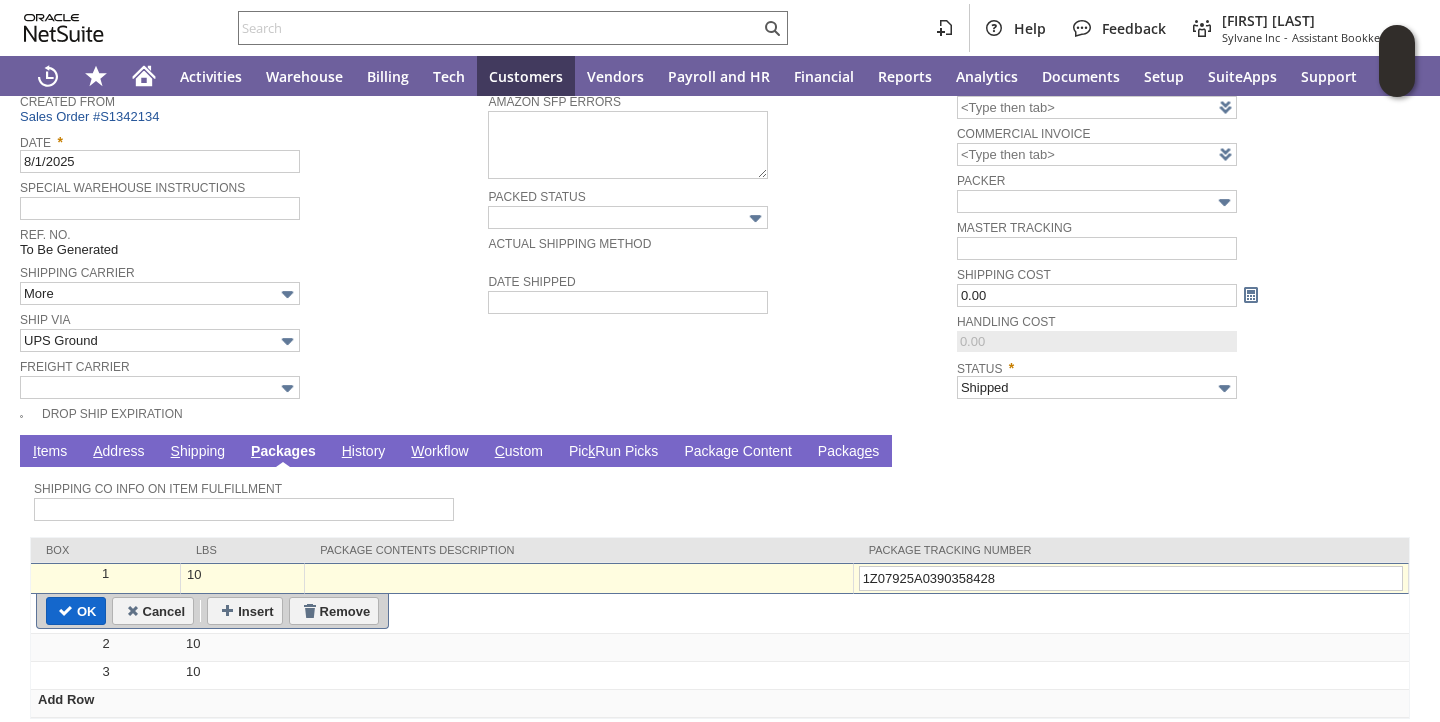 click on "OK" at bounding box center [76, 611] 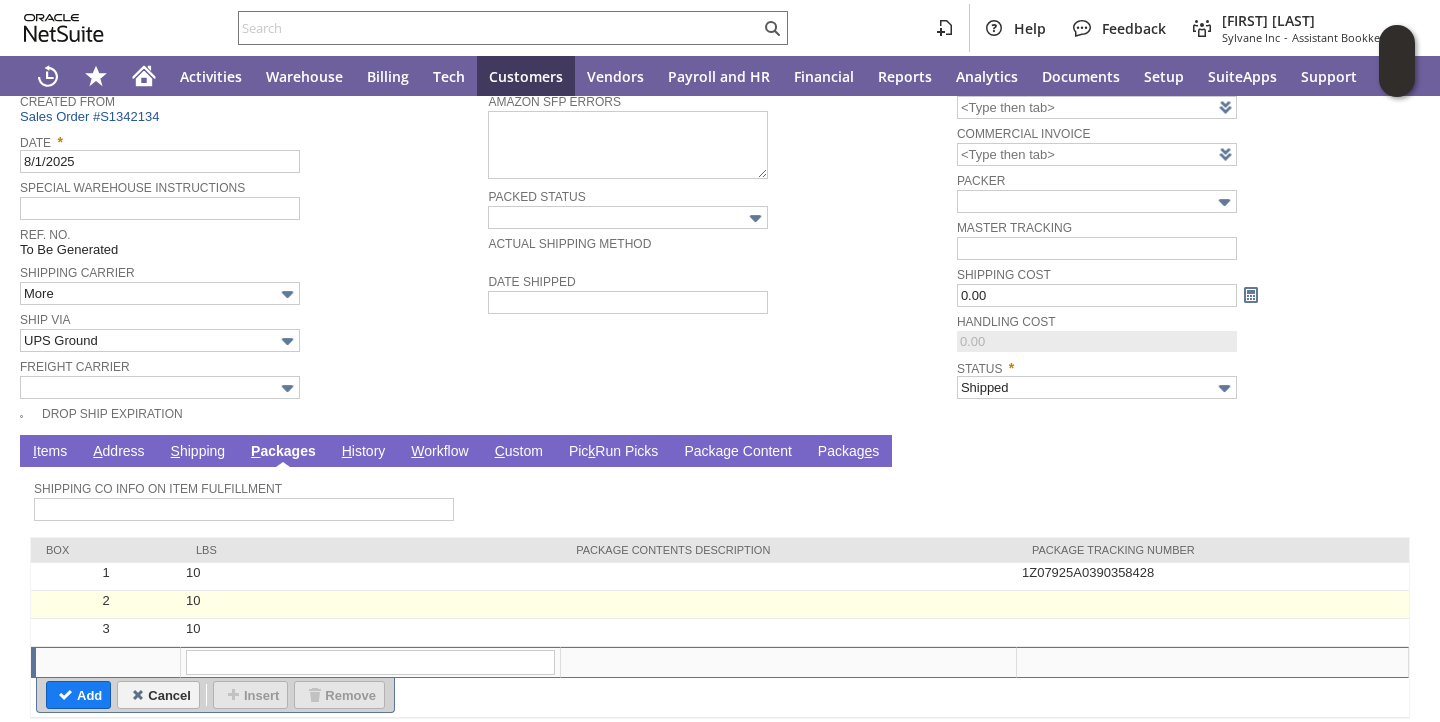click at bounding box center (1213, 605) 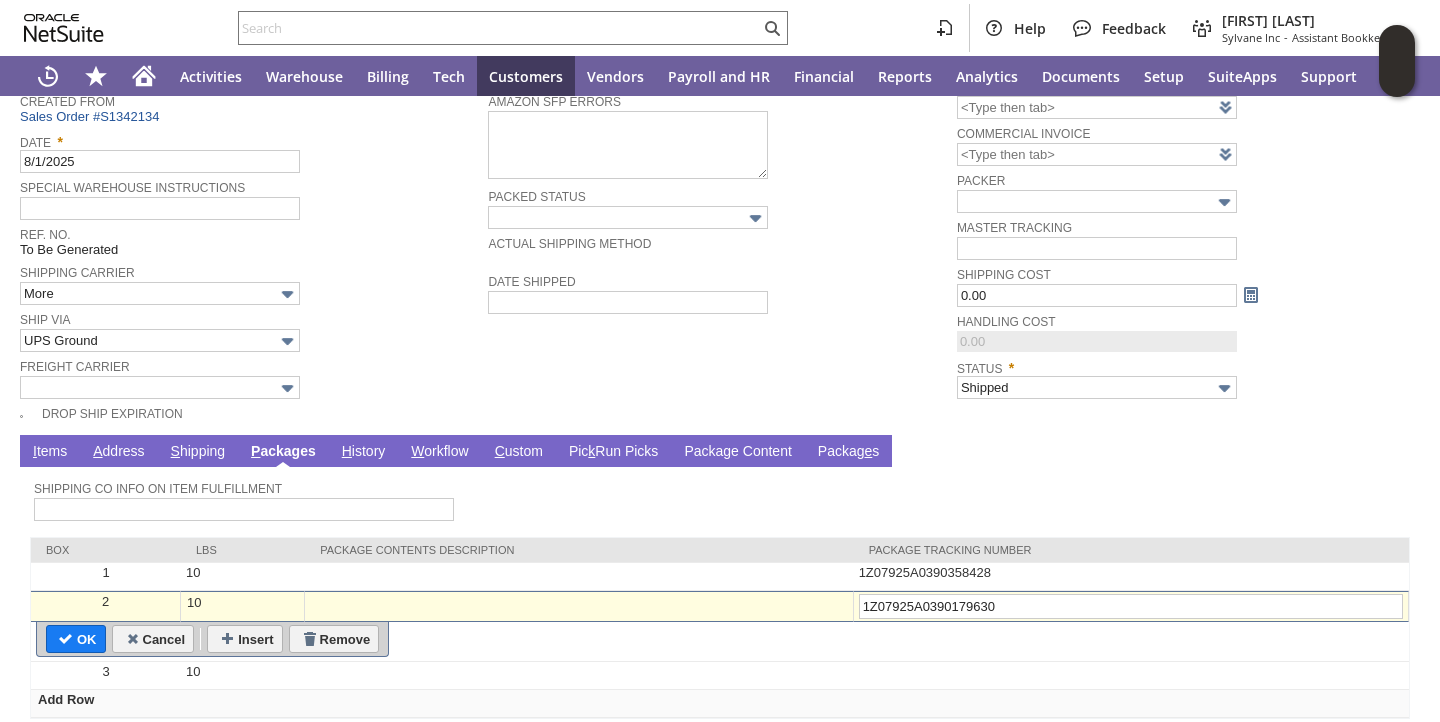 type on "1Z07925A0390179630" 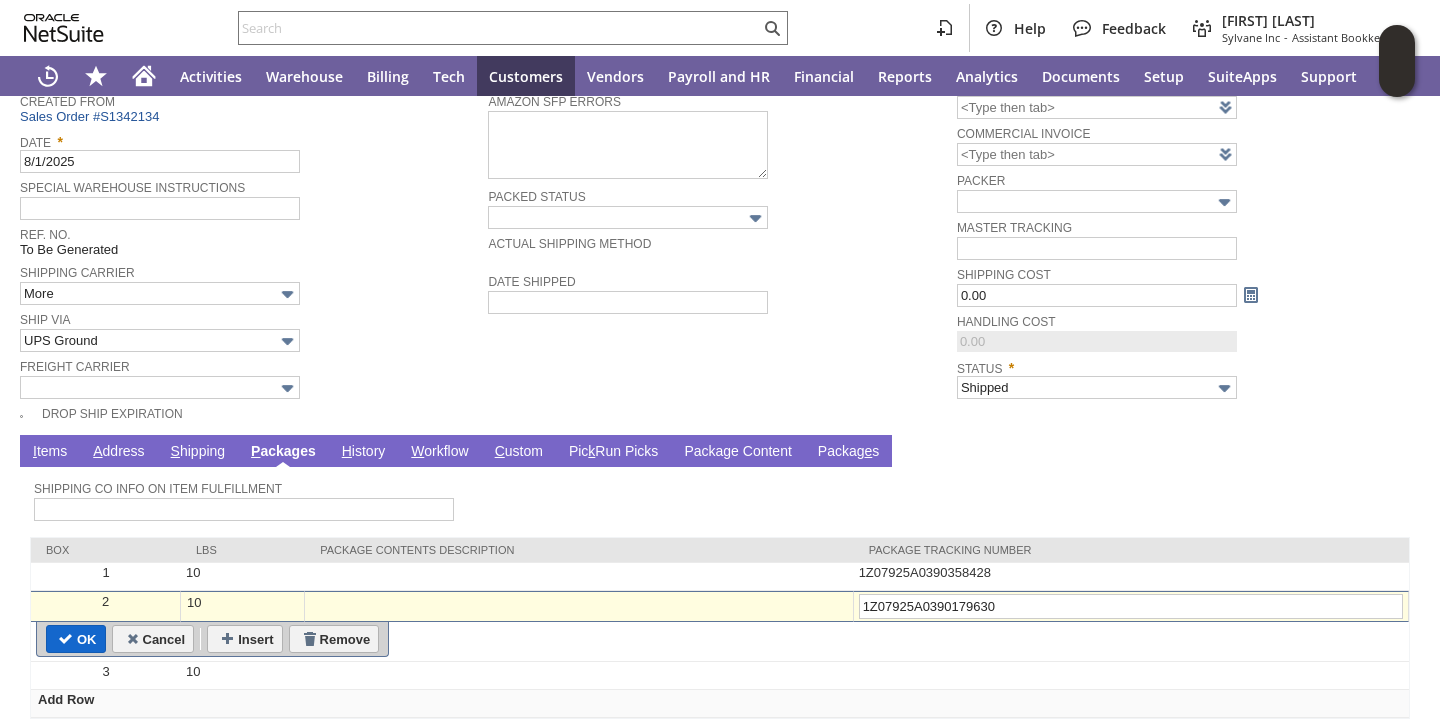 click on "OK" at bounding box center [76, 639] 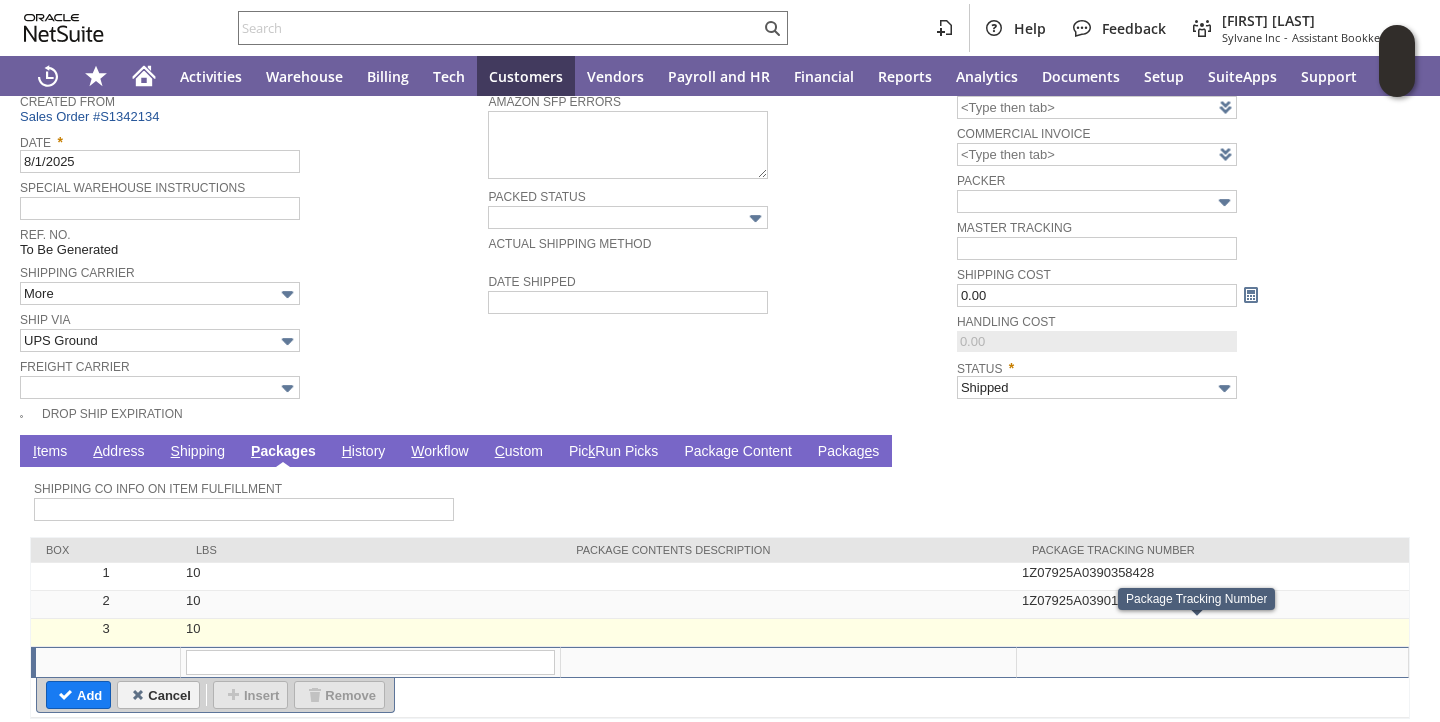 click at bounding box center [1213, 633] 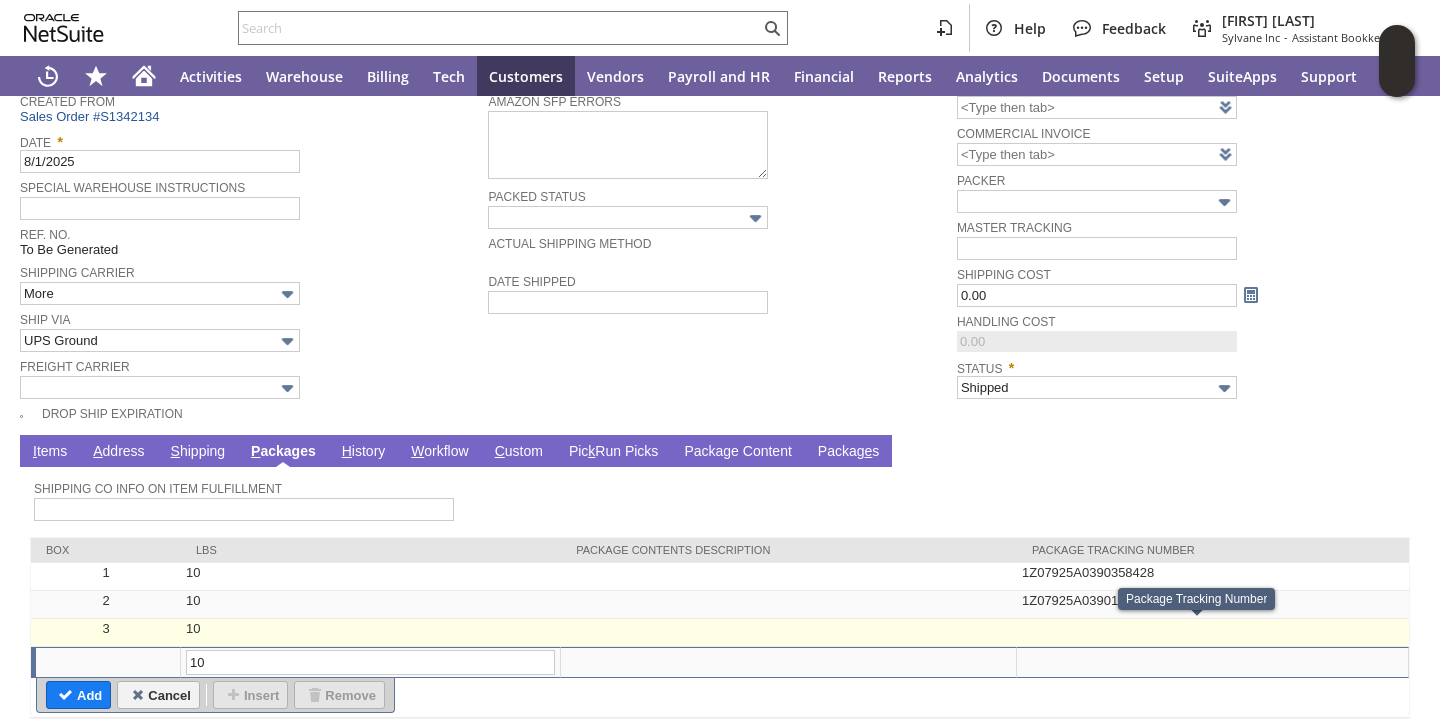 type on "OK" 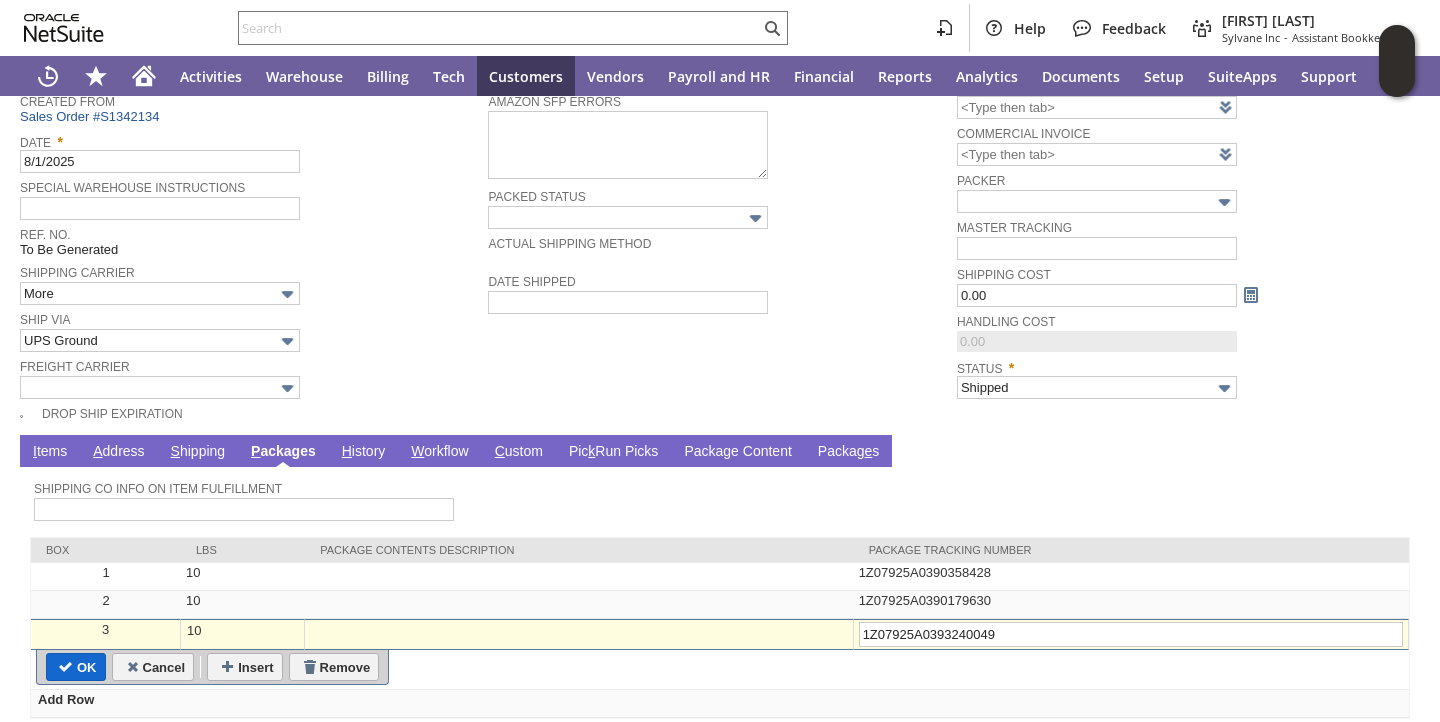 type on "1Z07925A0393240049" 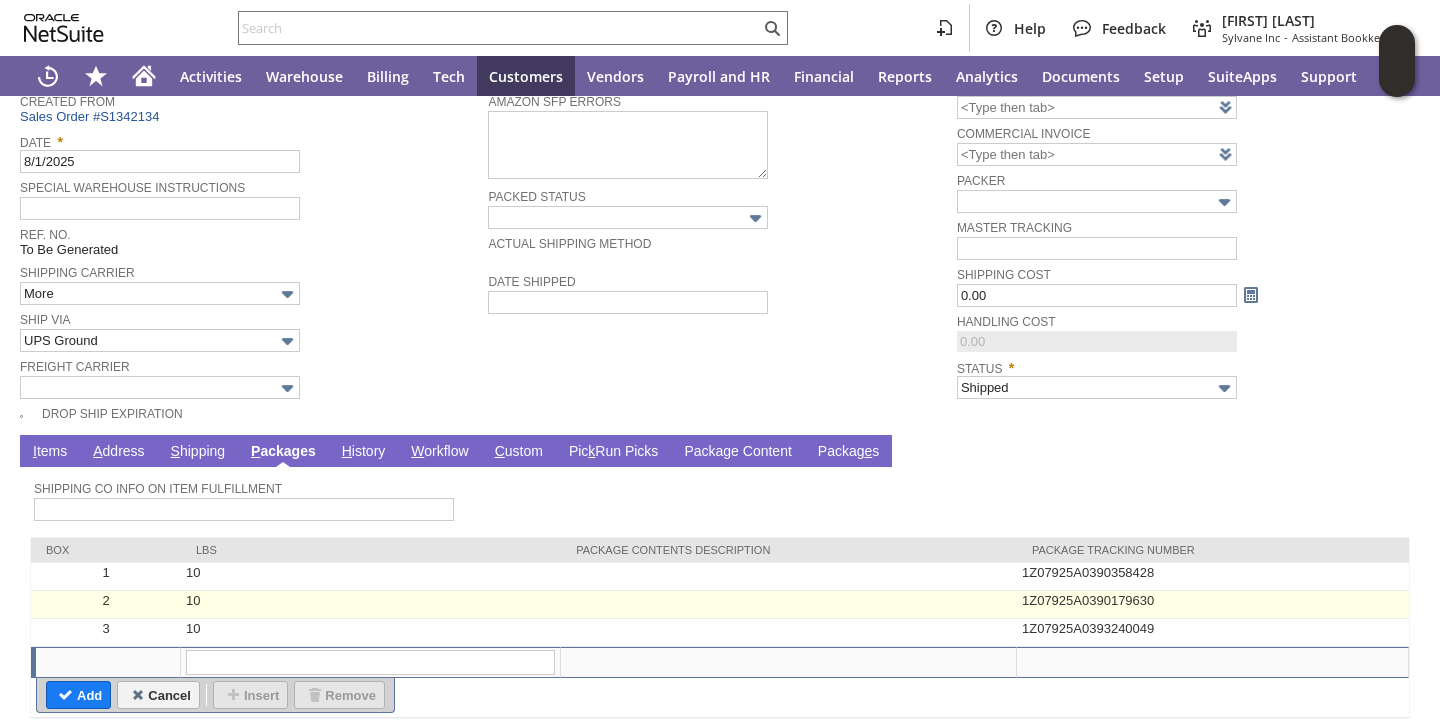 scroll, scrollTop: 296, scrollLeft: 0, axis: vertical 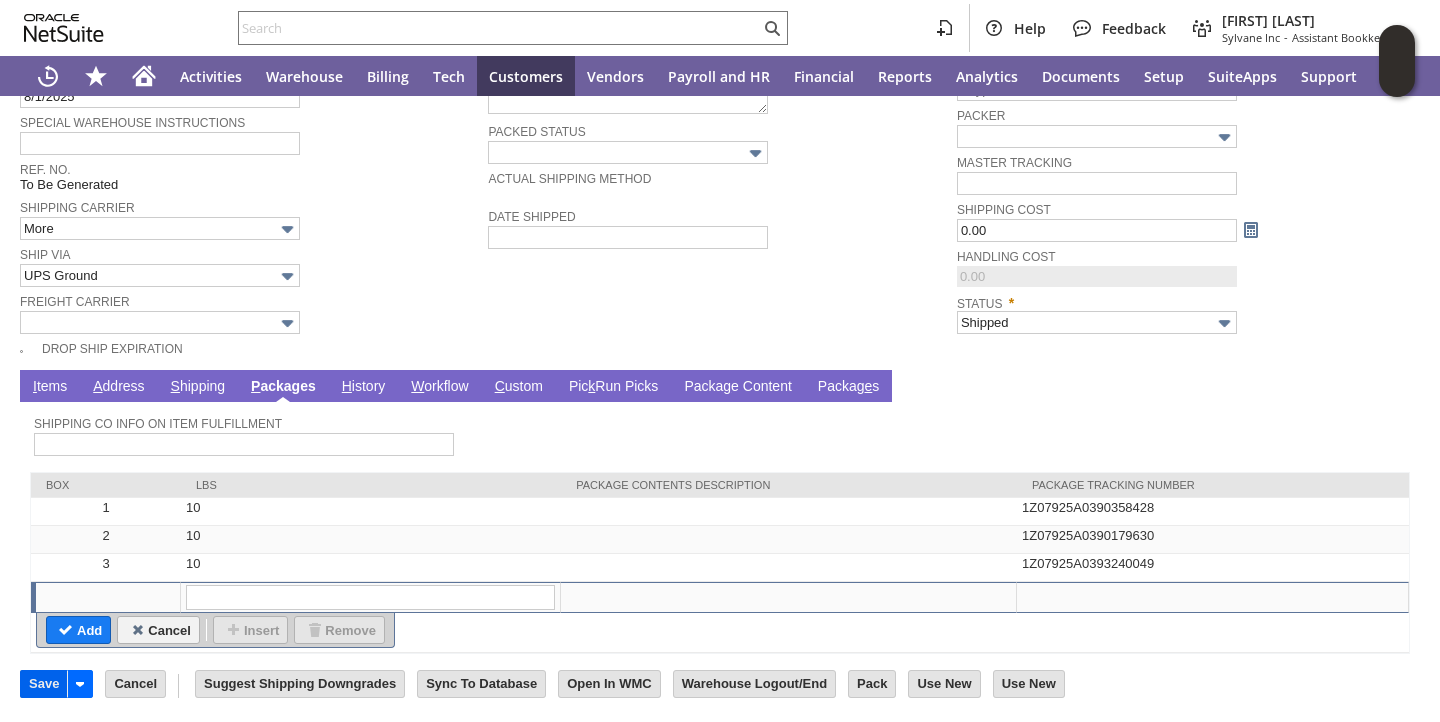 click on "Save" at bounding box center [44, 684] 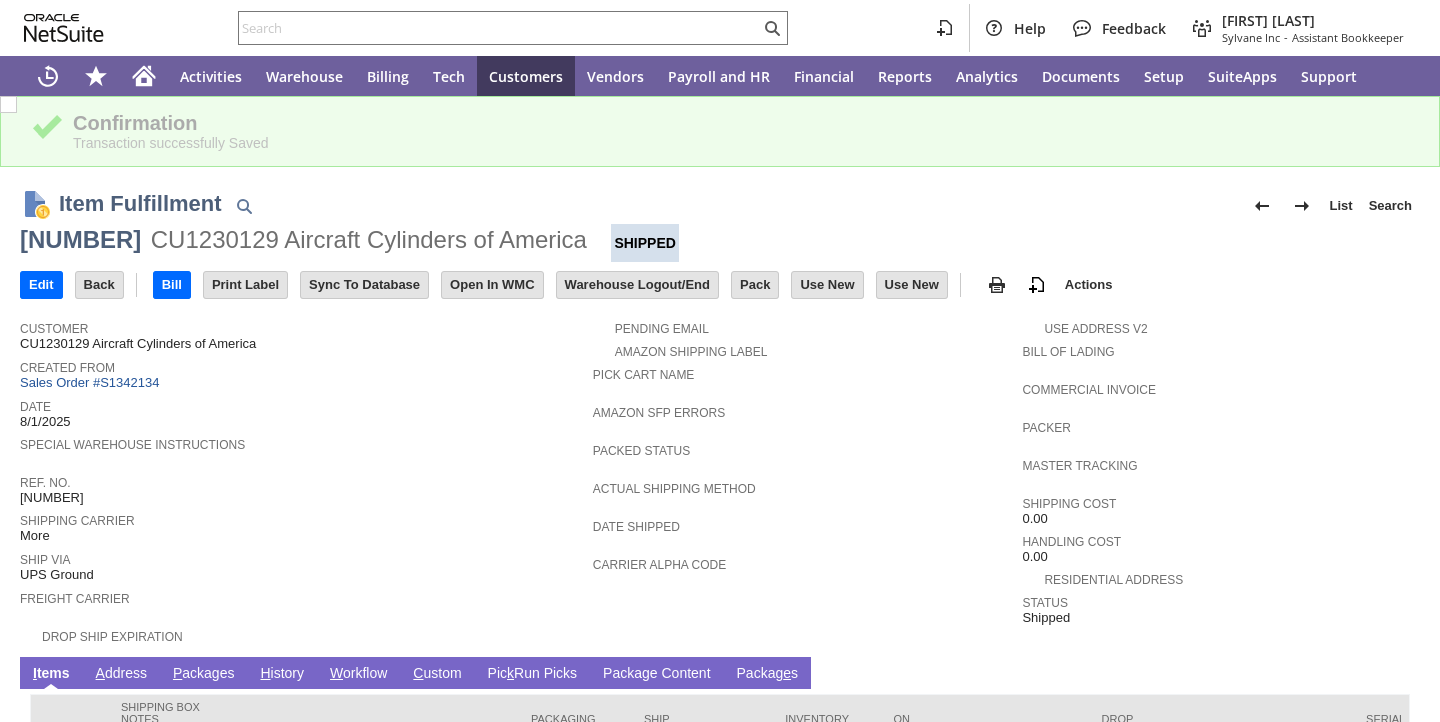 scroll, scrollTop: 0, scrollLeft: 0, axis: both 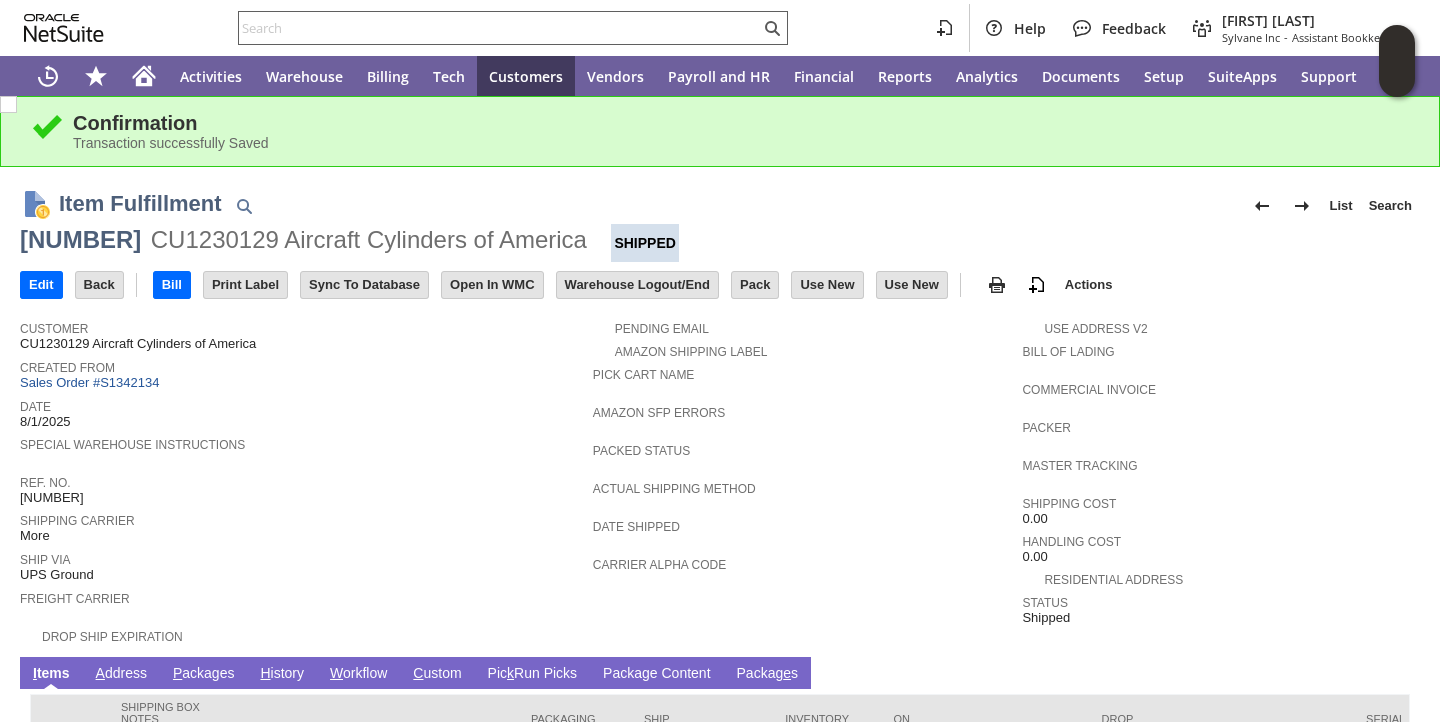 click at bounding box center (499, 28) 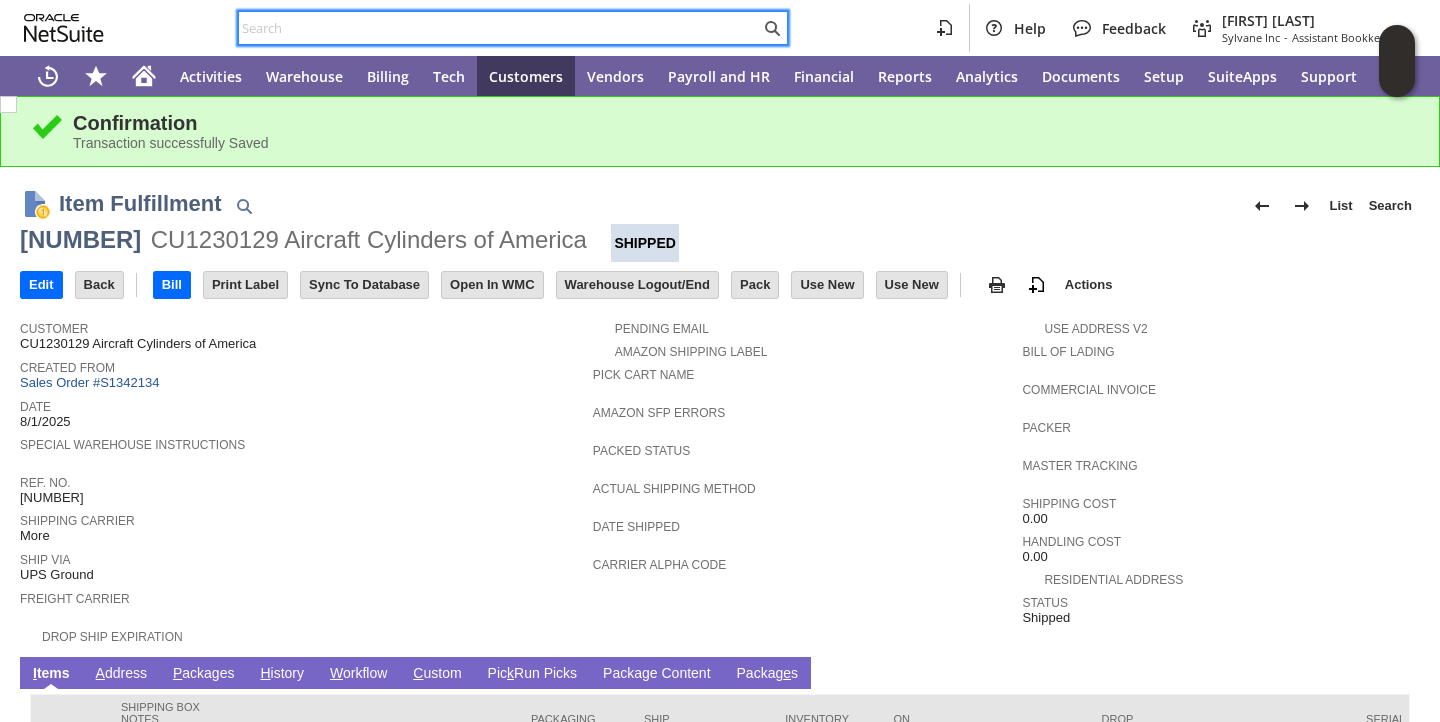 paste on "P218183" 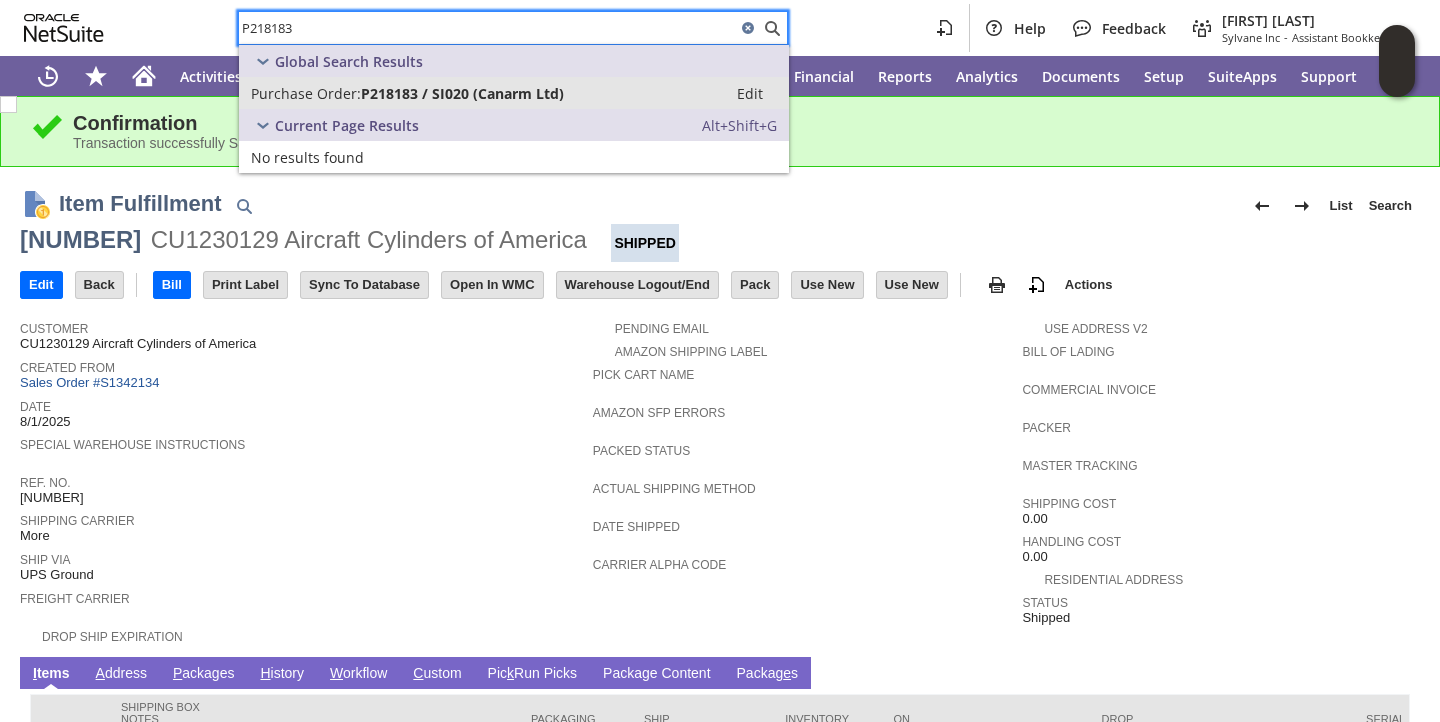 type on "P218183" 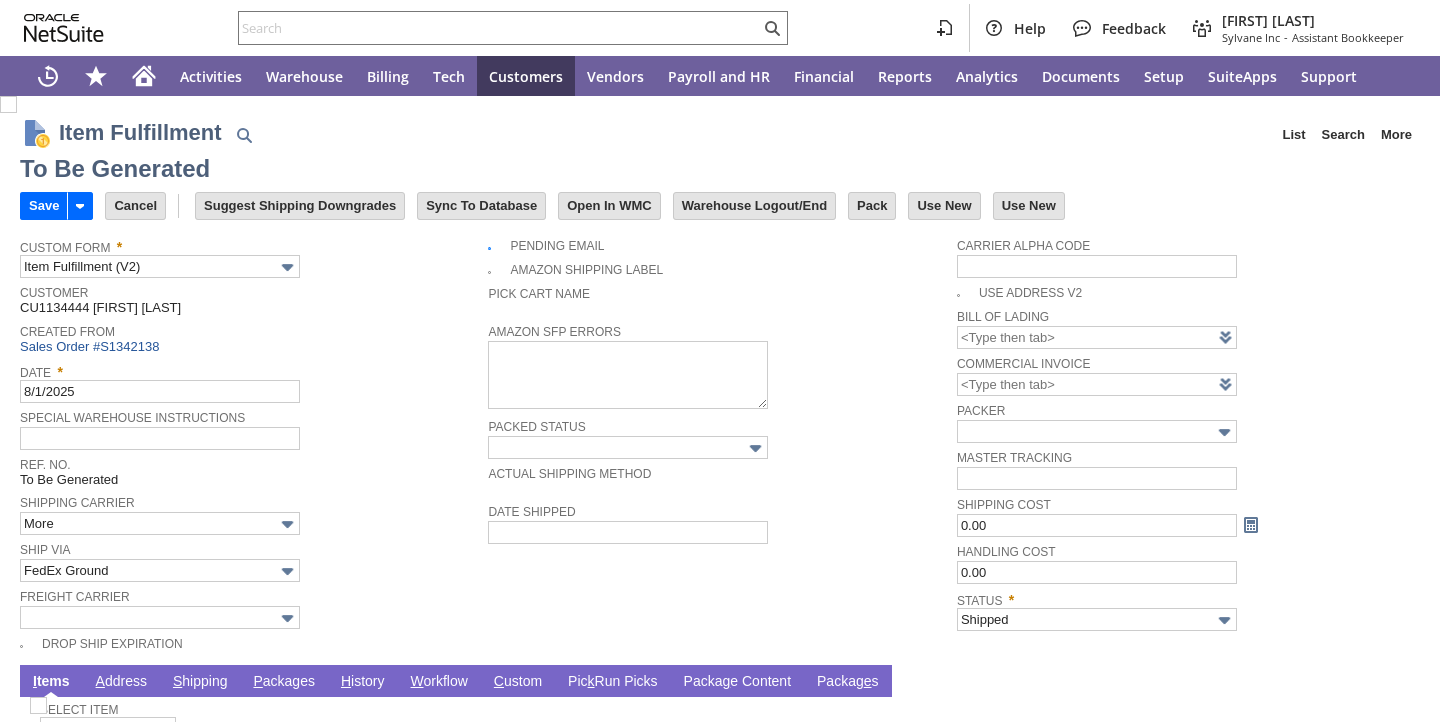 scroll, scrollTop: 0, scrollLeft: 0, axis: both 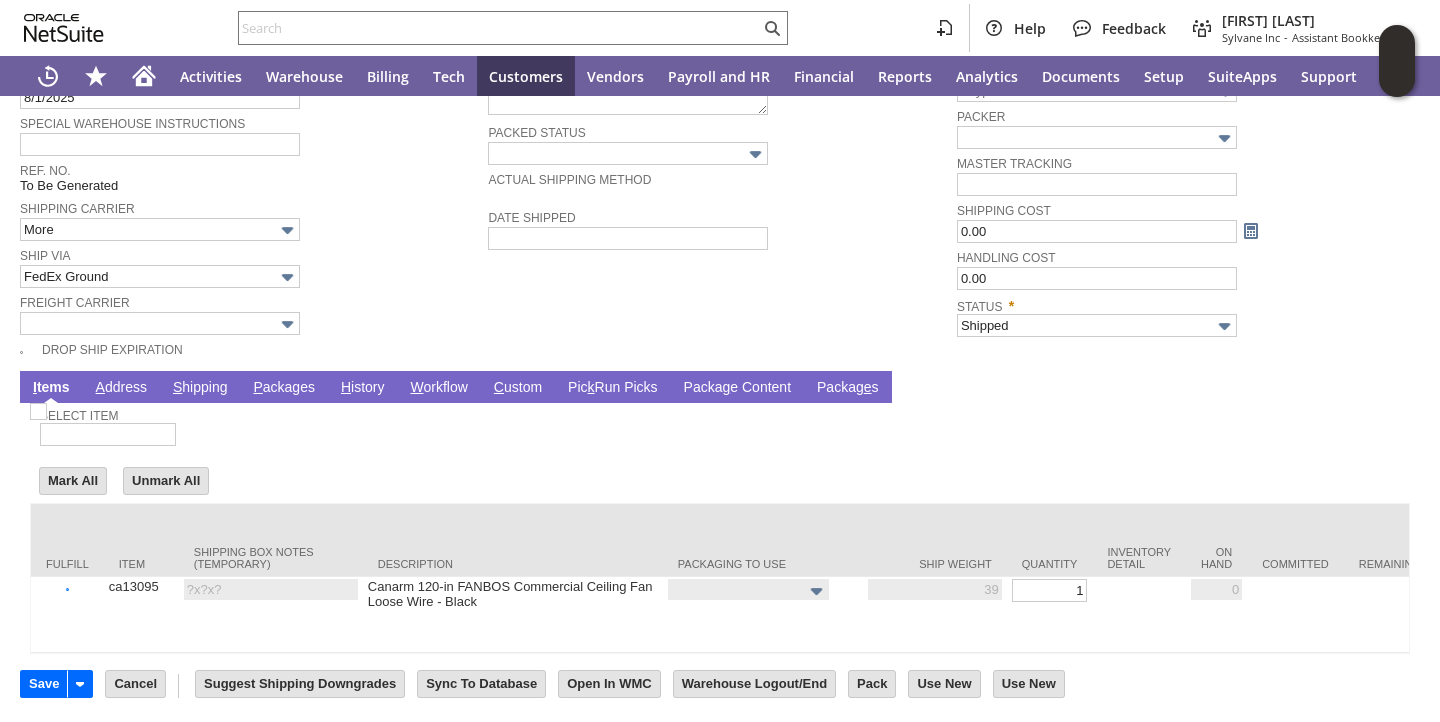 click on "P ackages" at bounding box center [284, 388] 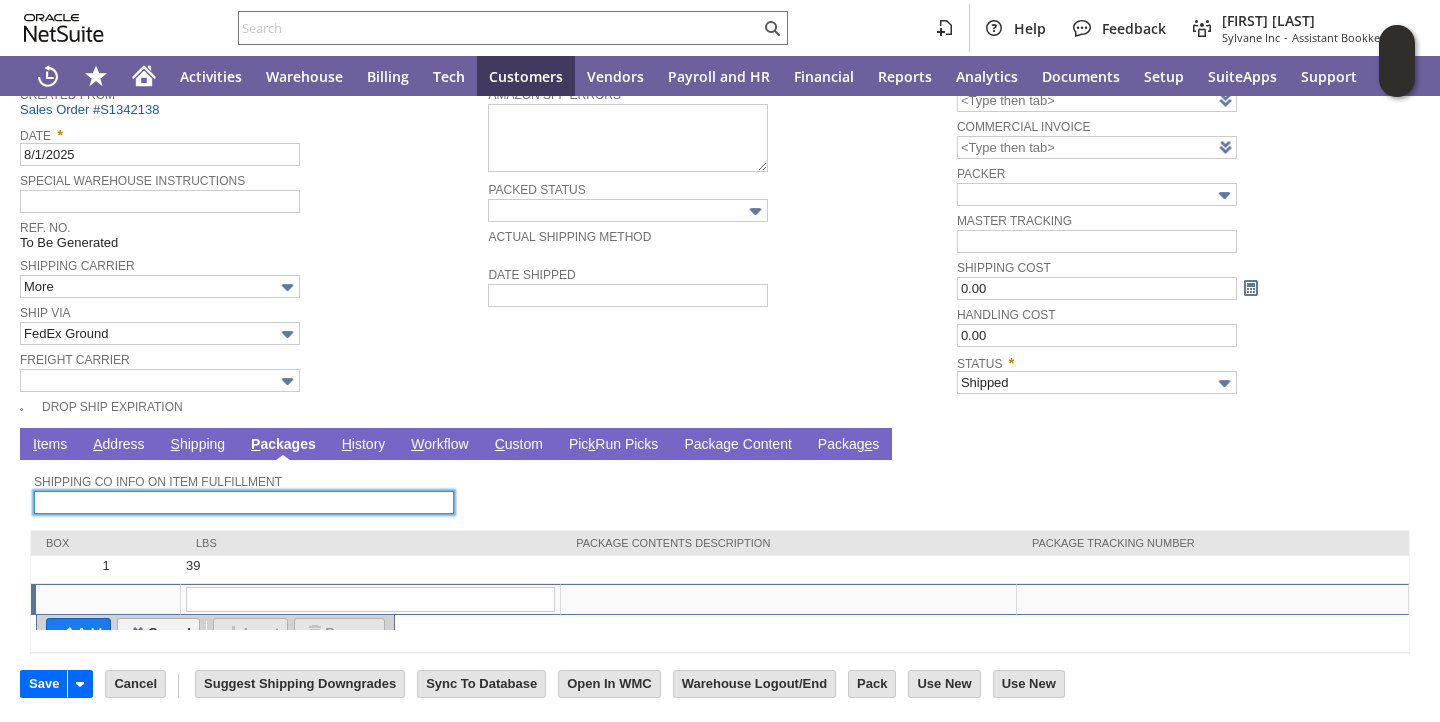 scroll, scrollTop: 238, scrollLeft: 0, axis: vertical 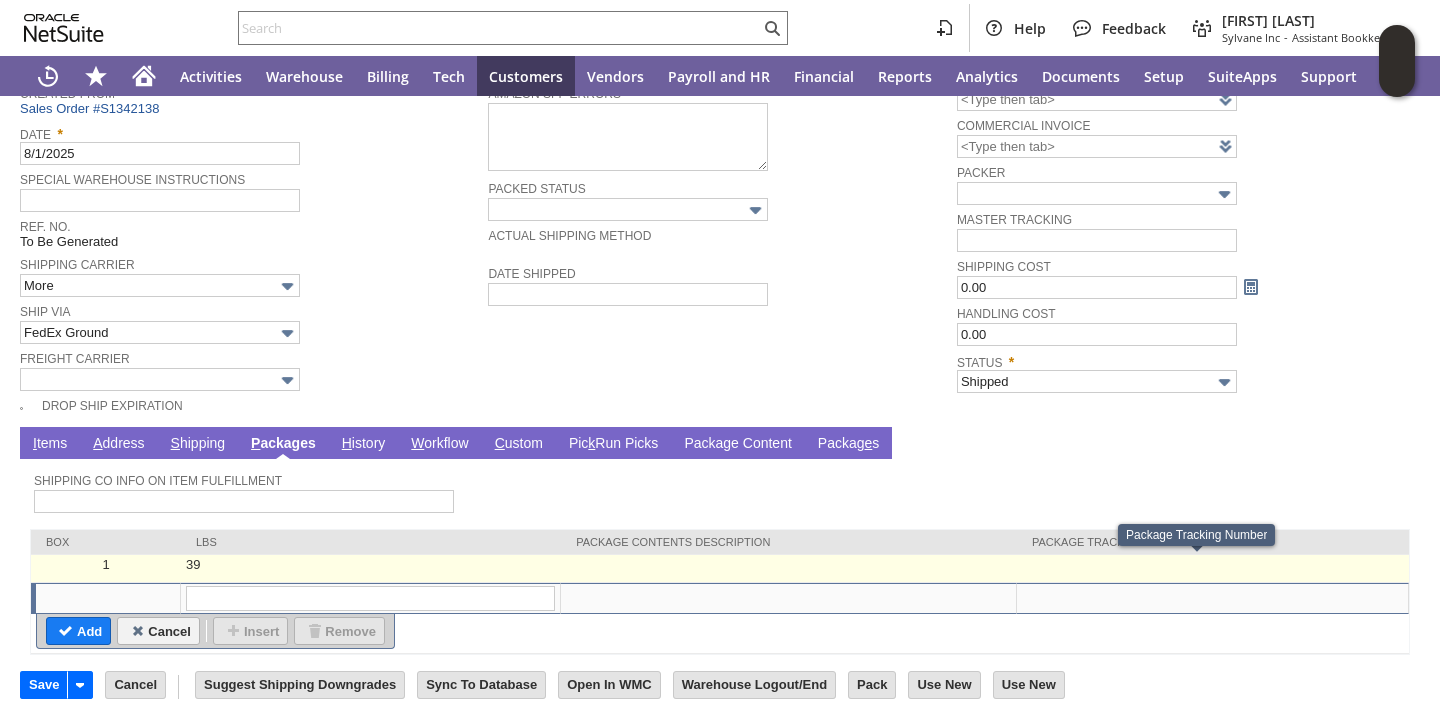 click at bounding box center (1213, 569) 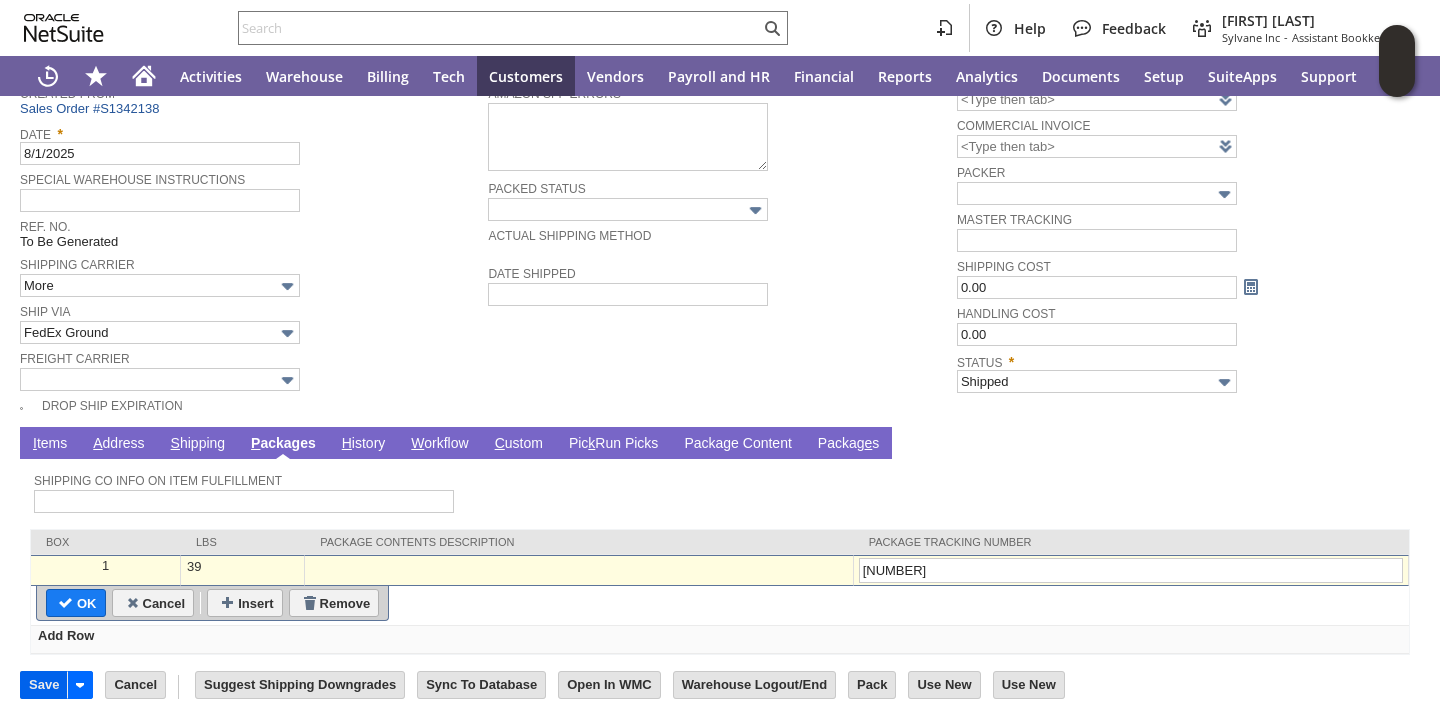type on "[NUMBER]" 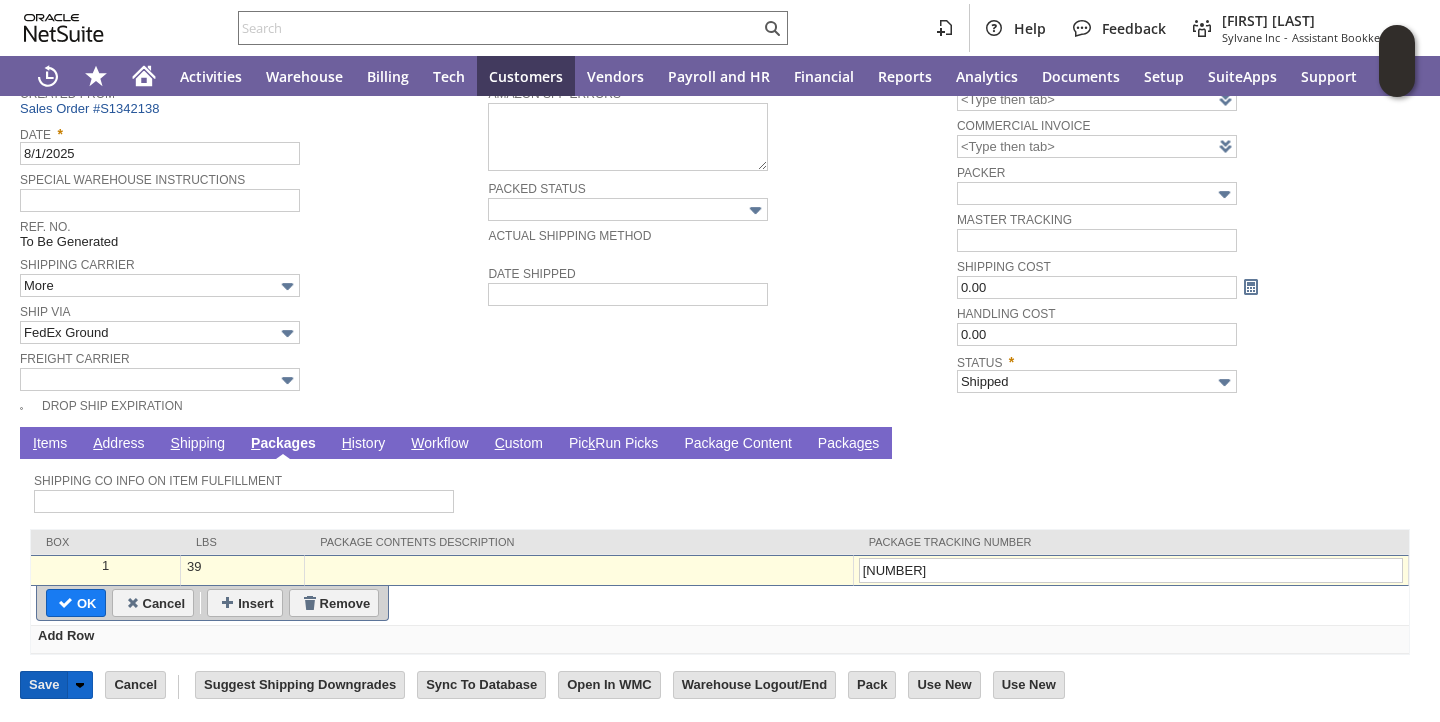click on "Save" at bounding box center (44, 685) 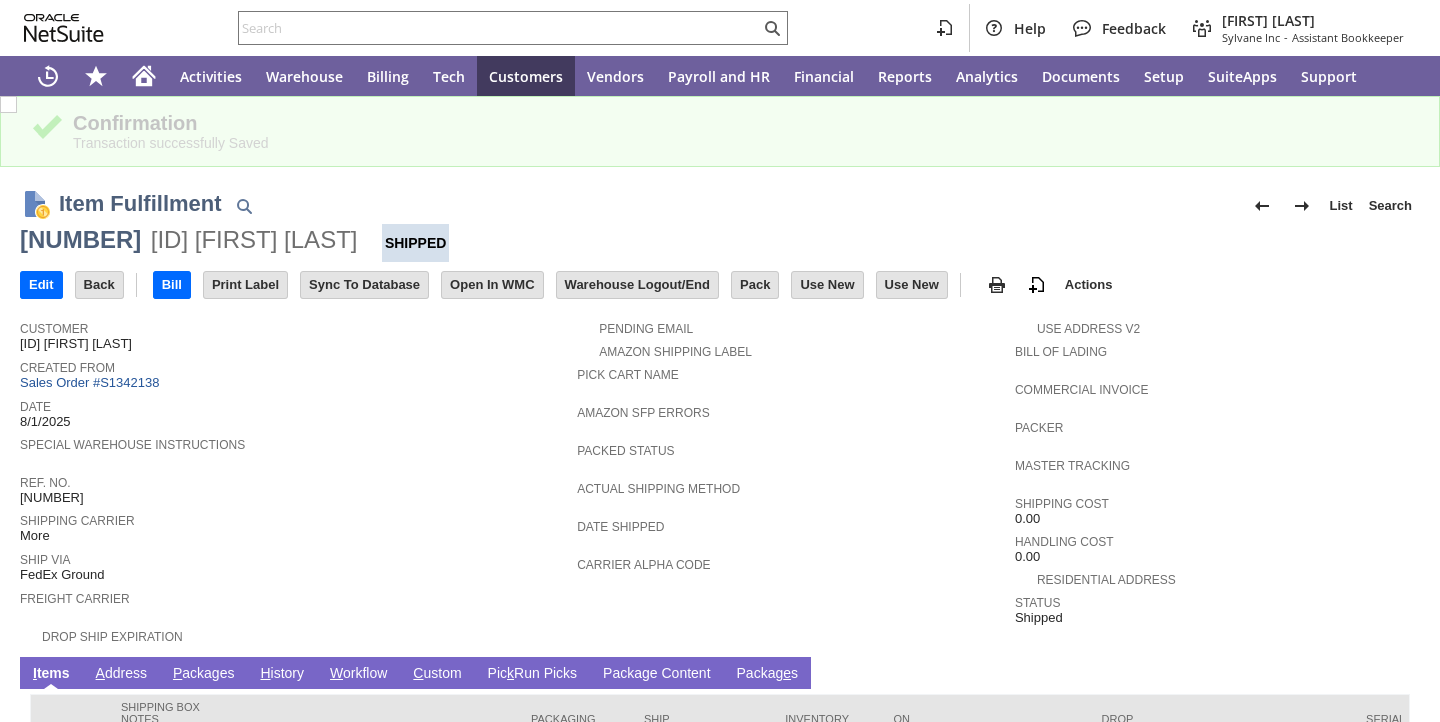 scroll, scrollTop: 0, scrollLeft: 0, axis: both 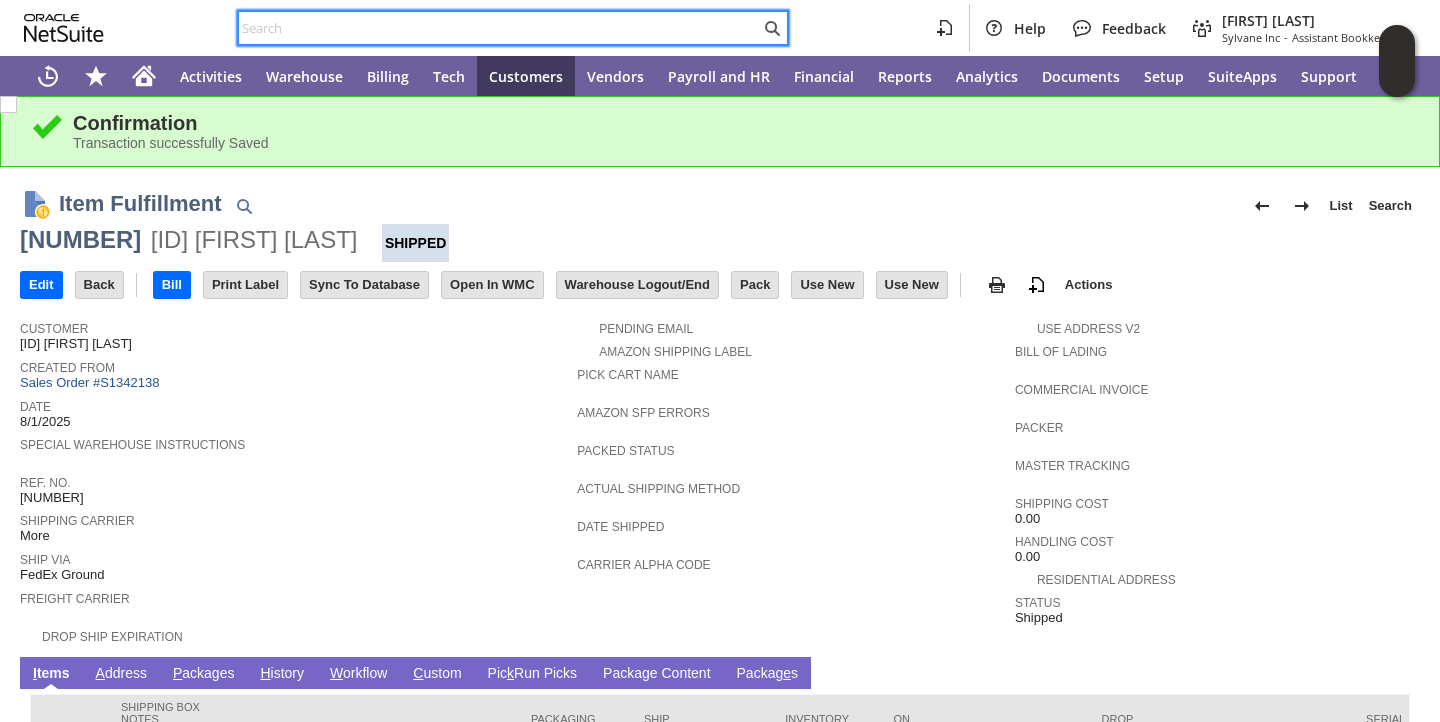click at bounding box center [499, 28] 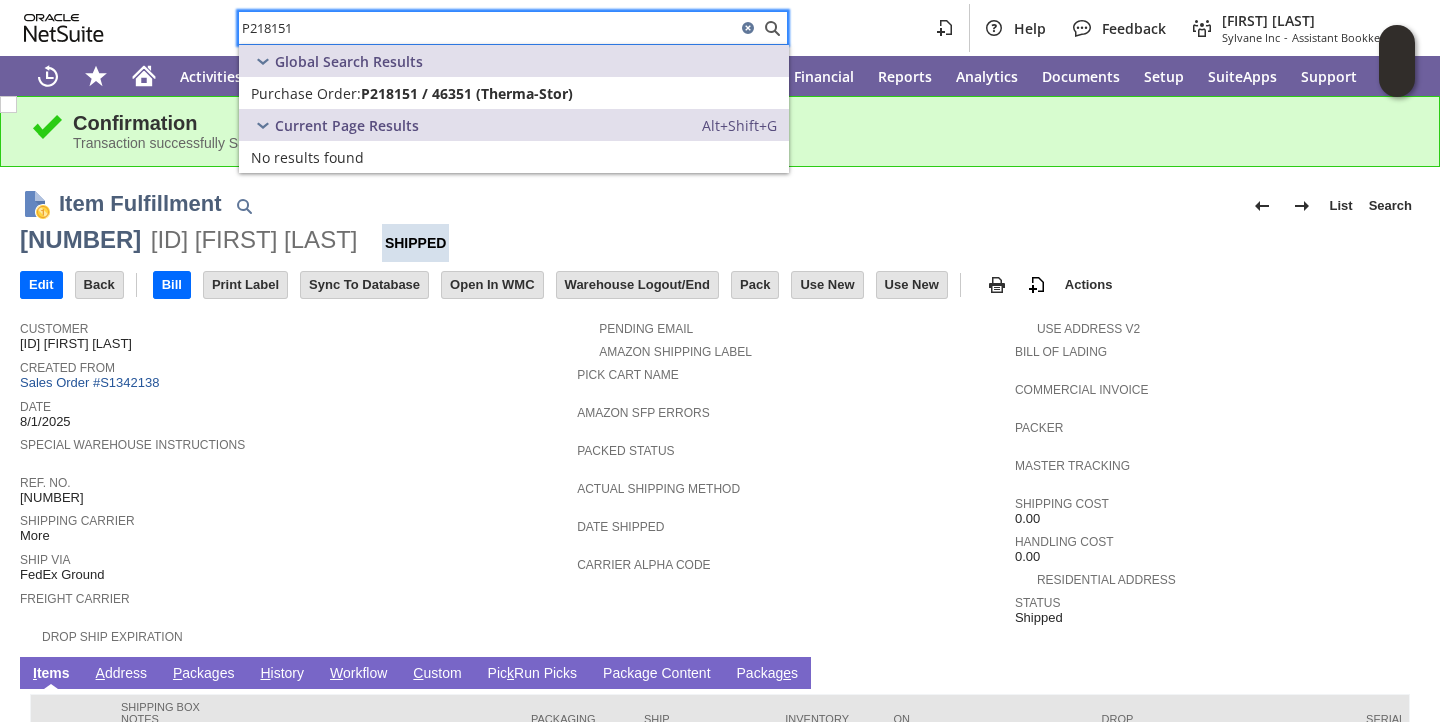 type on "P218151" 